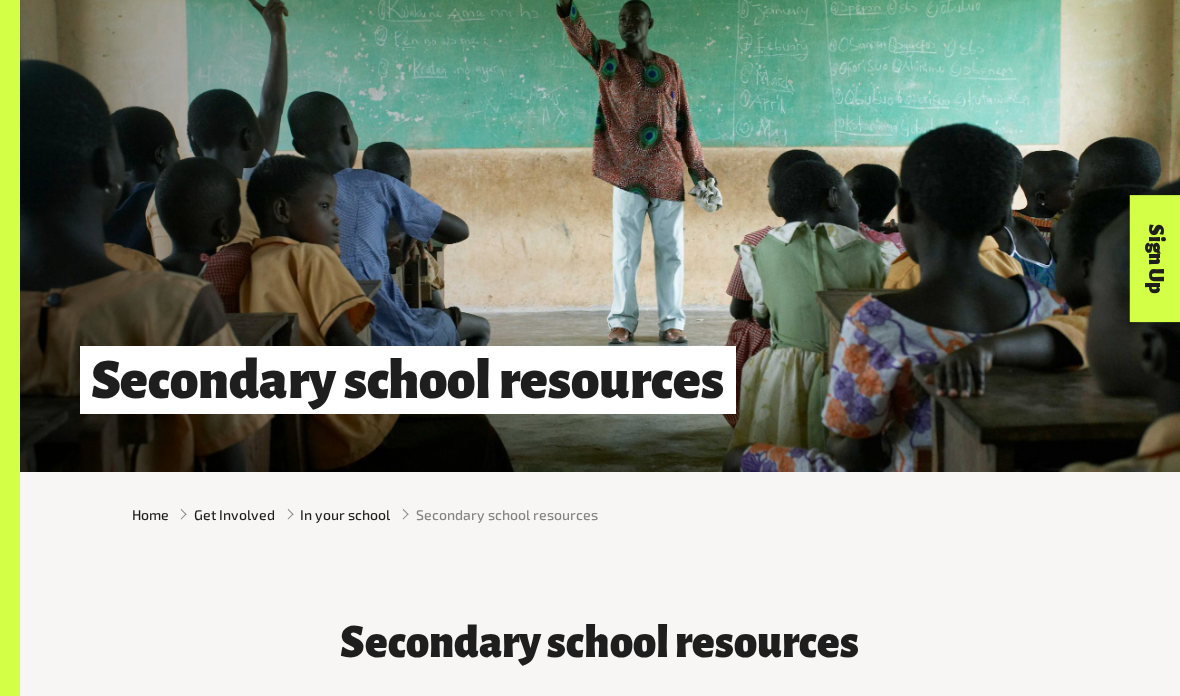 scroll, scrollTop: 491, scrollLeft: 0, axis: vertical 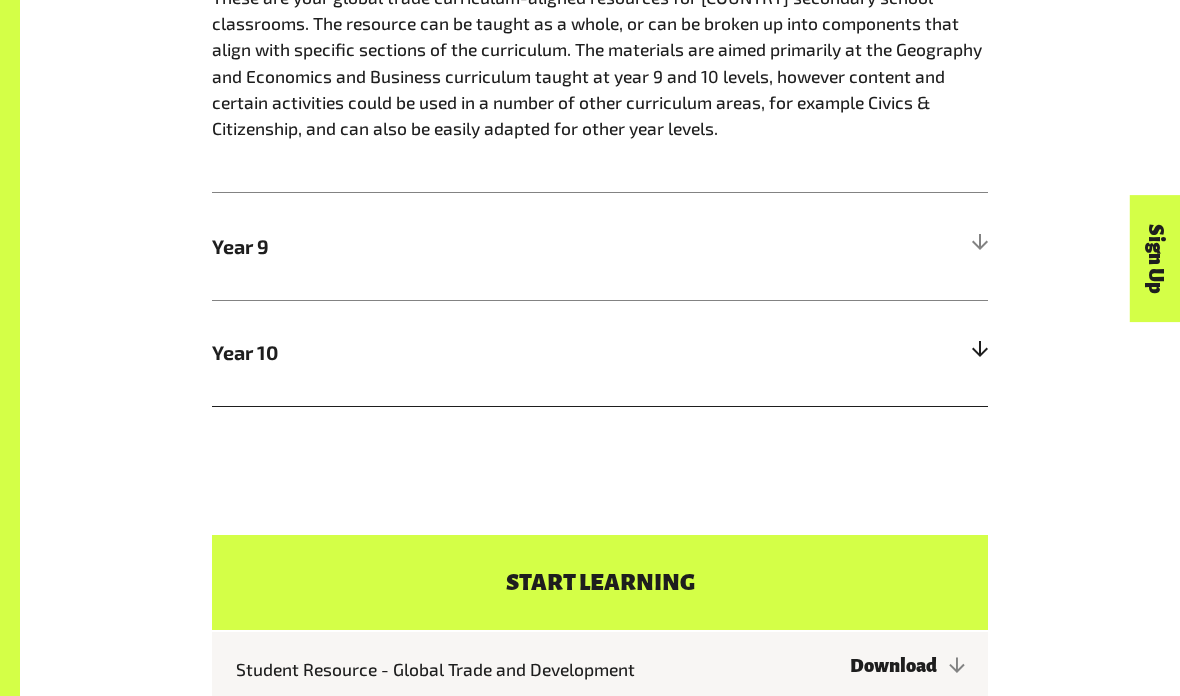 click at bounding box center [979, 353] 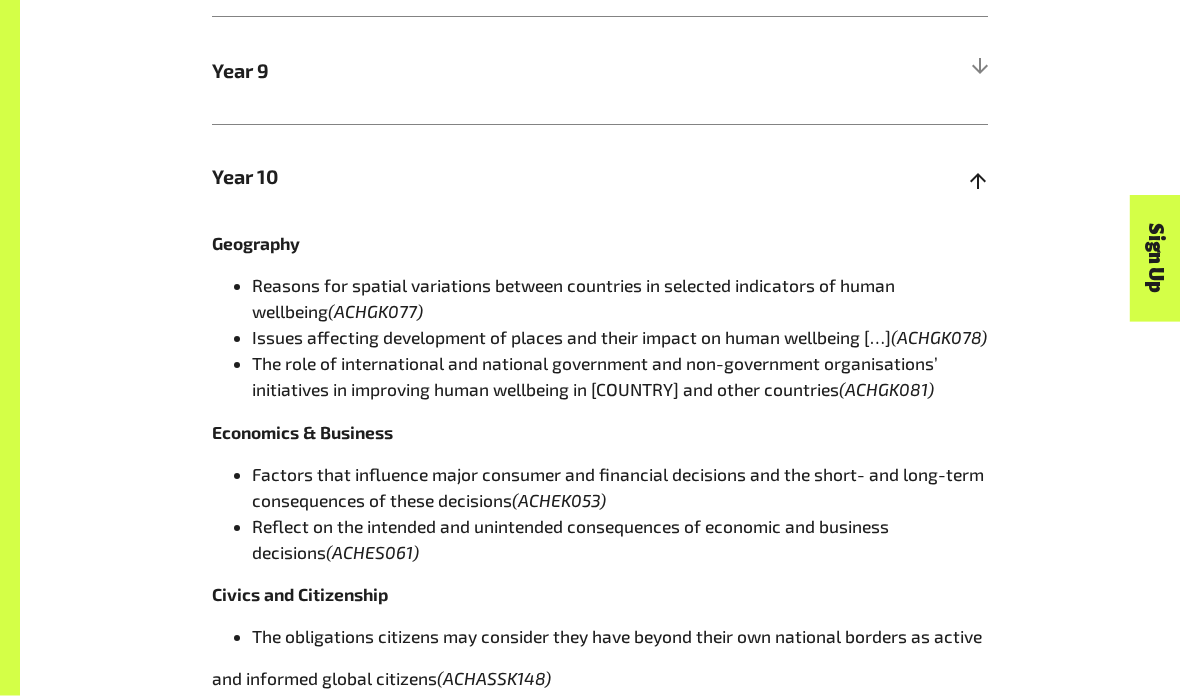 scroll, scrollTop: 1216, scrollLeft: 0, axis: vertical 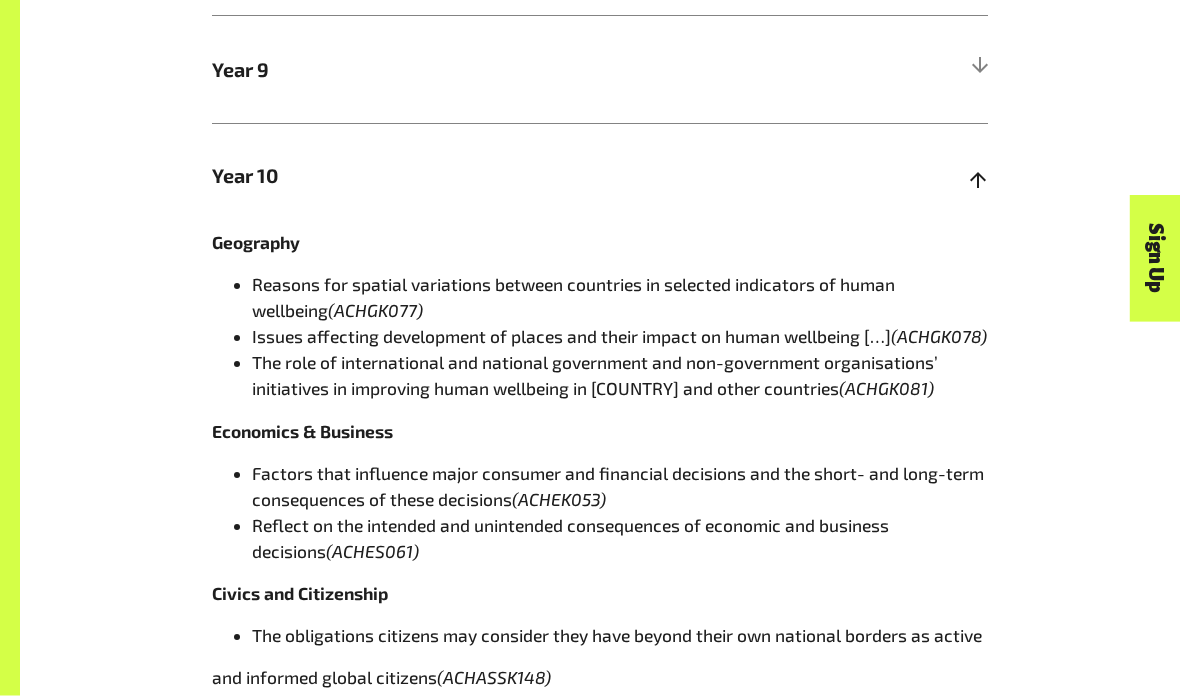 click at bounding box center (979, 177) 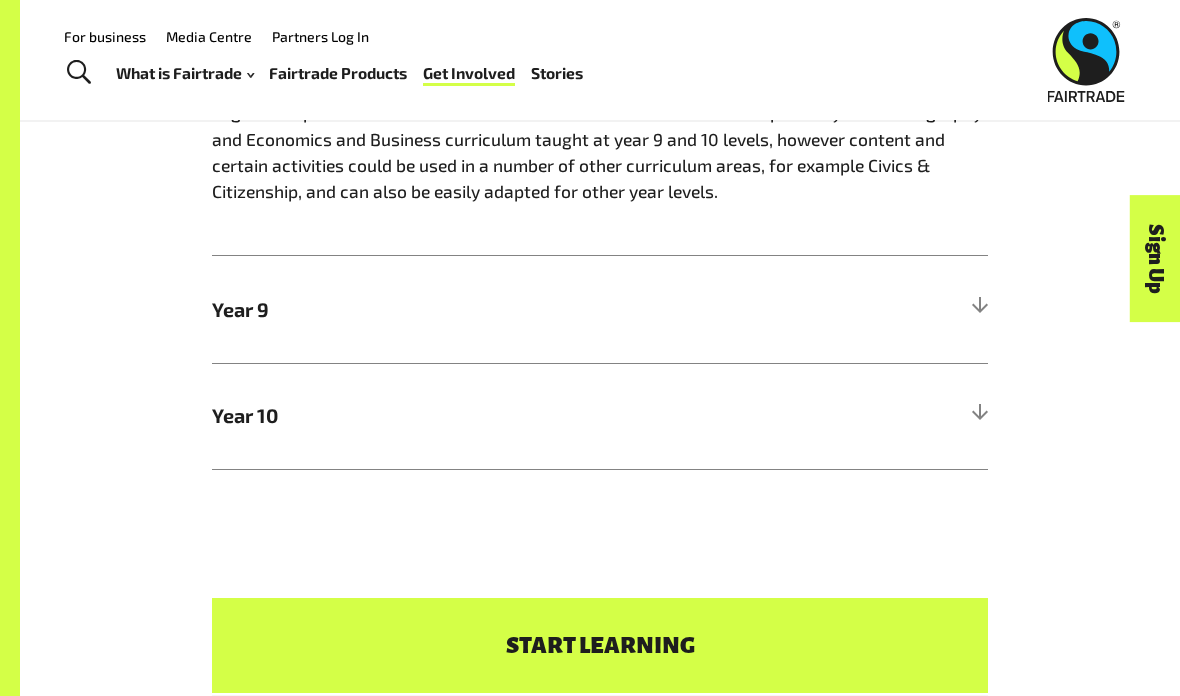 scroll, scrollTop: 933, scrollLeft: 0, axis: vertical 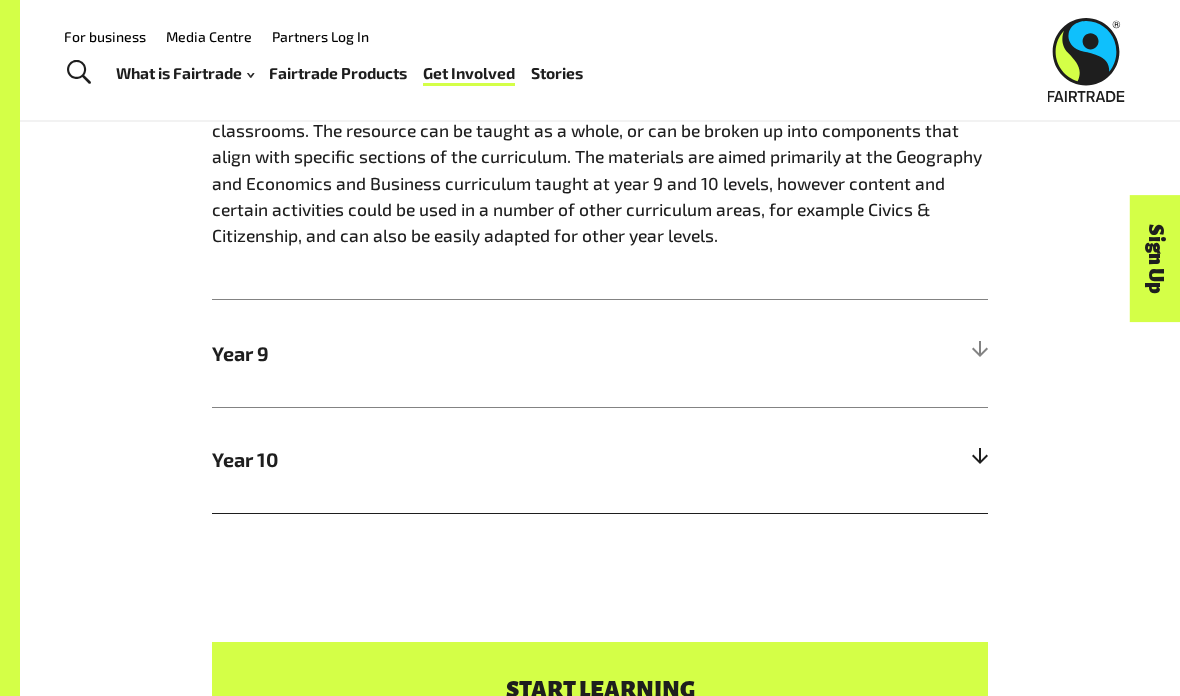 click on "Year 10" at bounding box center (600, 460) 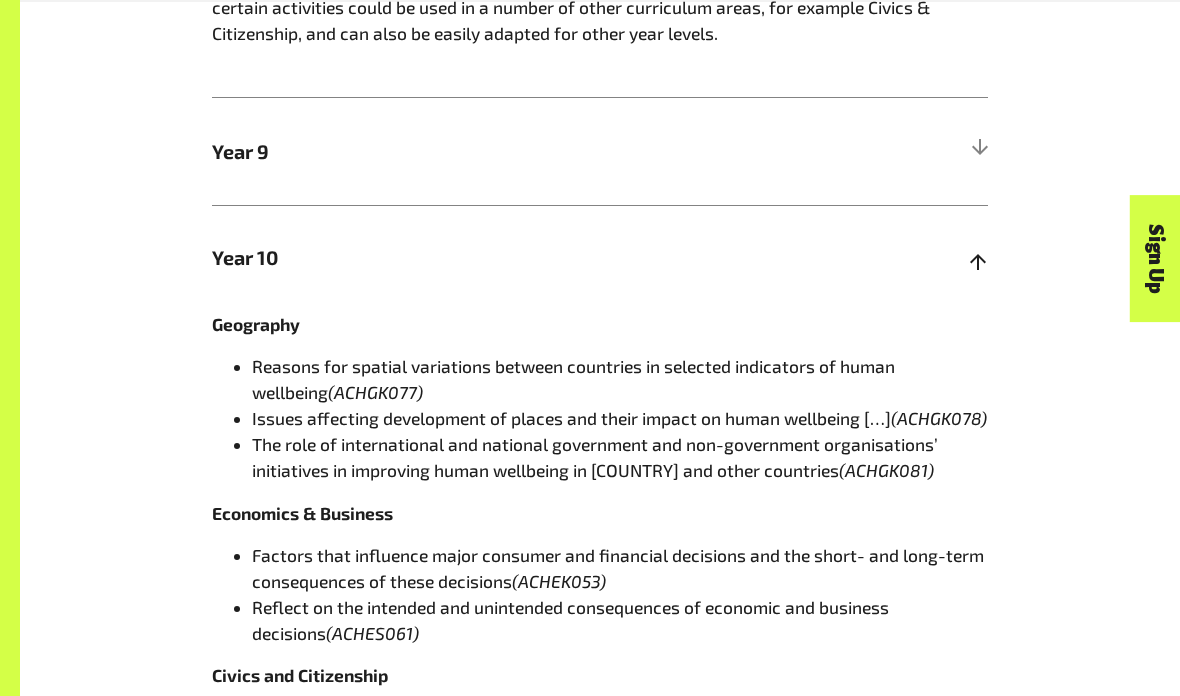 scroll, scrollTop: 1146, scrollLeft: 0, axis: vertical 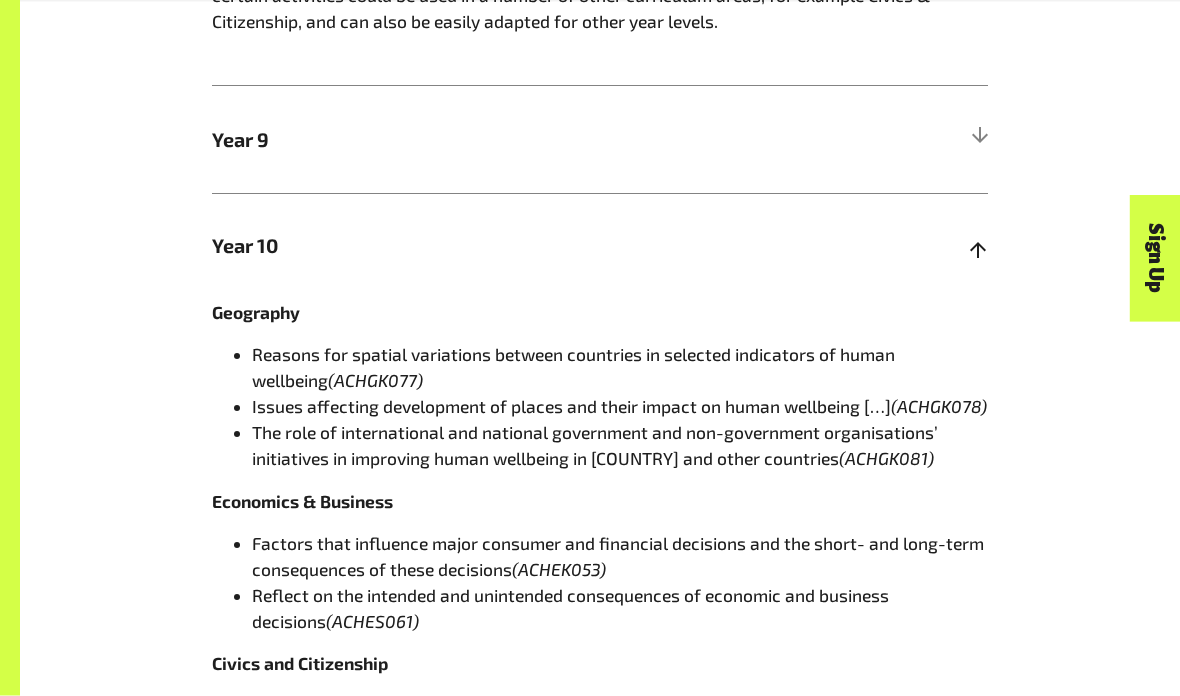 click at bounding box center (979, 247) 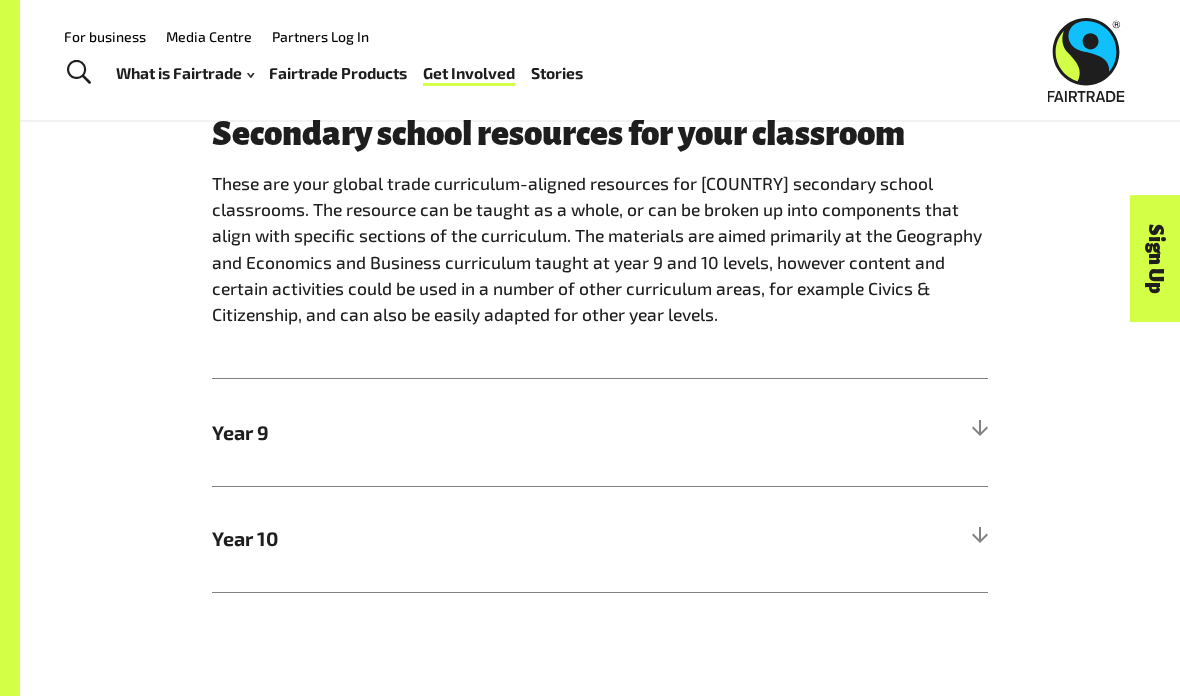 scroll, scrollTop: 499, scrollLeft: 0, axis: vertical 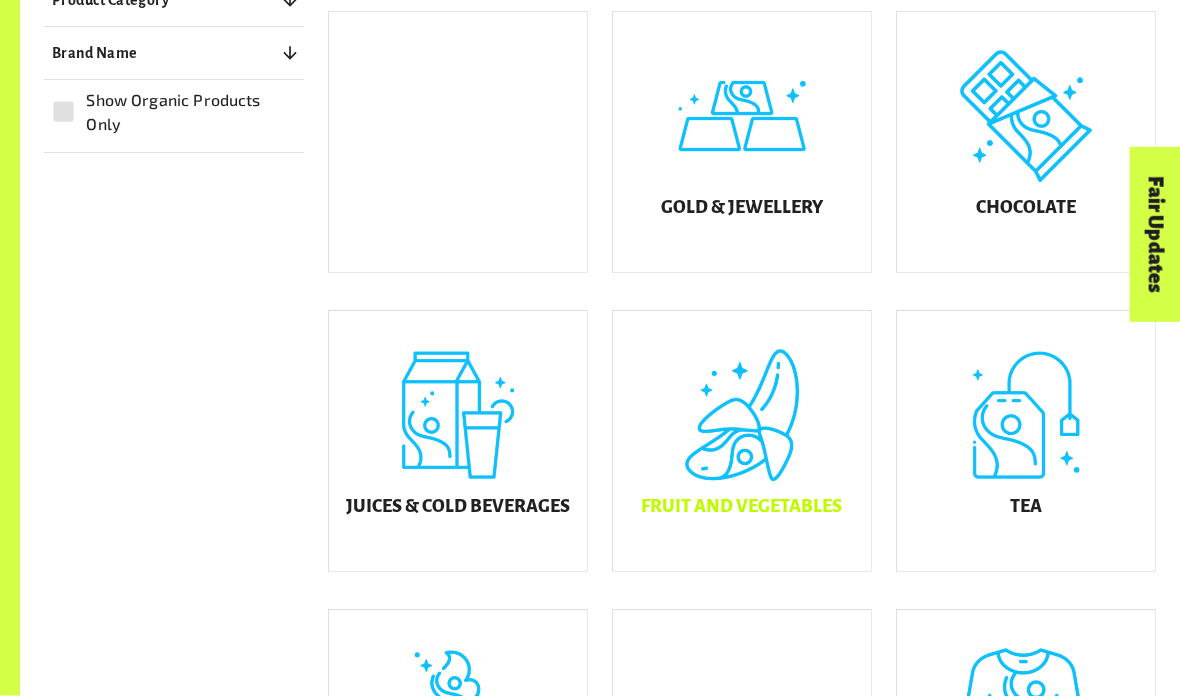 click on "Fruit and Vegetables" at bounding box center [741, 508] 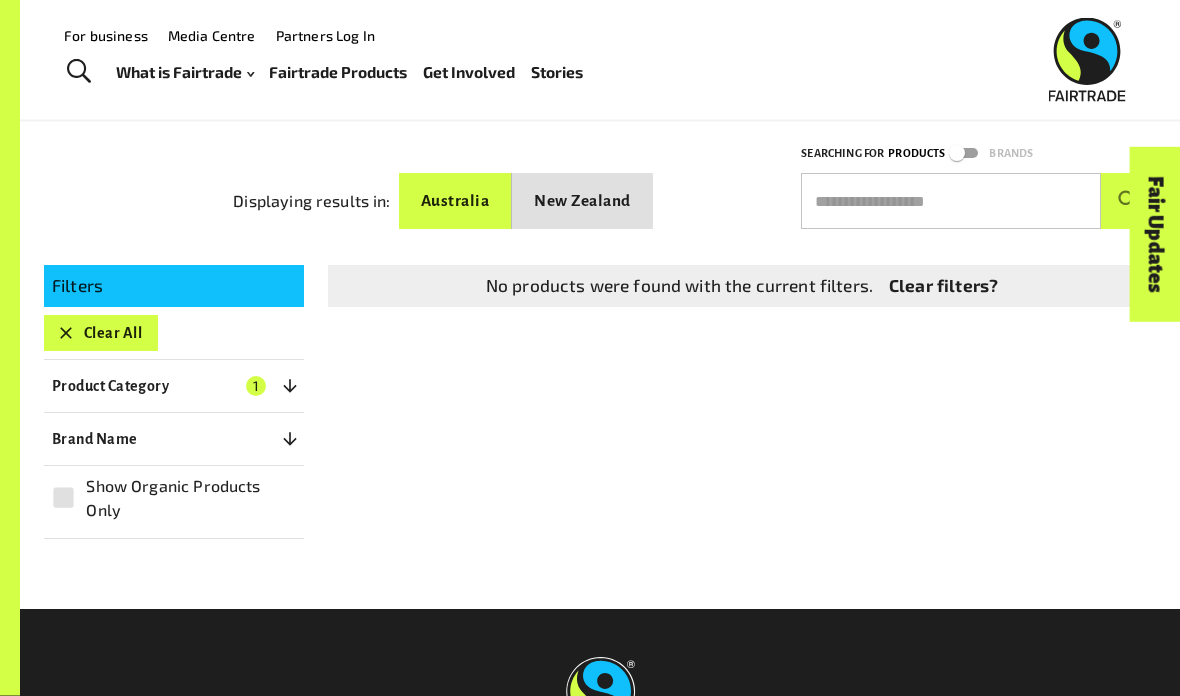 scroll, scrollTop: 187, scrollLeft: 0, axis: vertical 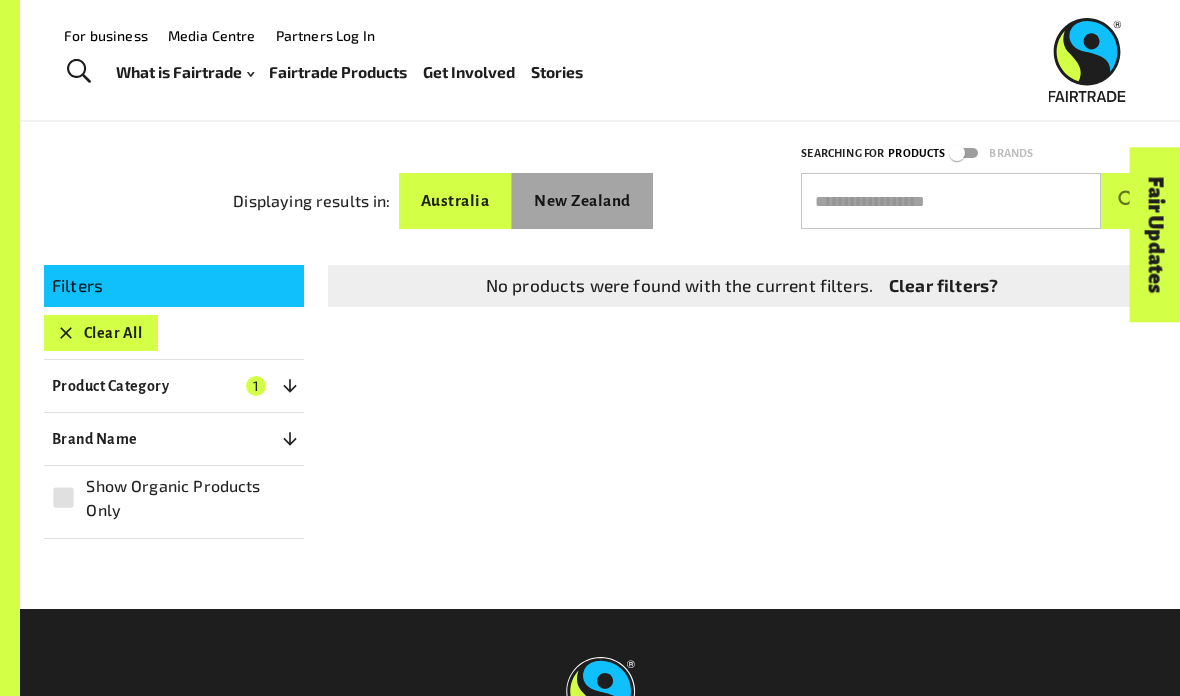 click on "New Zealand" at bounding box center (582, 201) 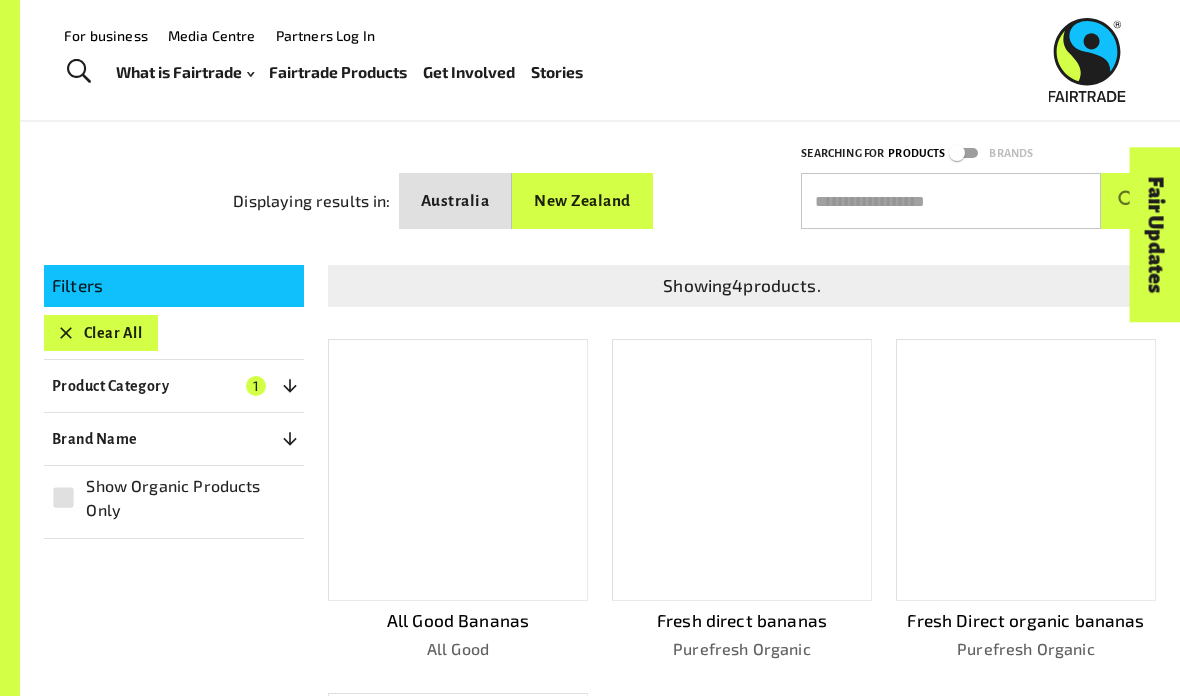 click on "Australia" at bounding box center (455, 201) 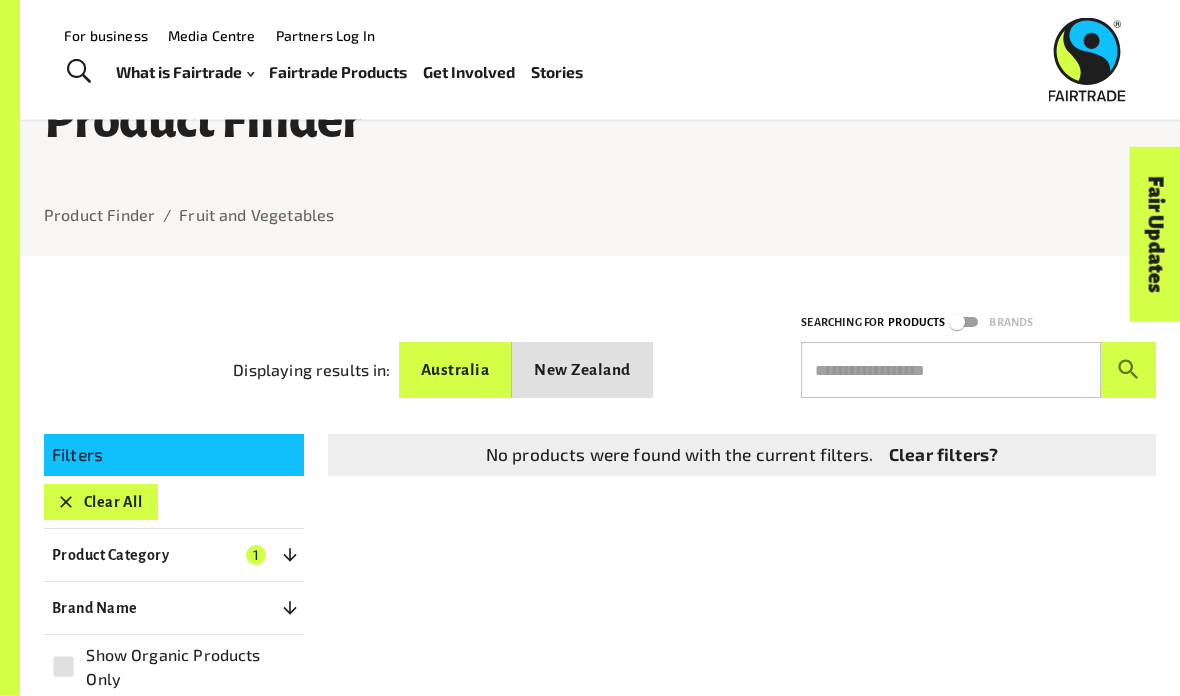 scroll, scrollTop: 0, scrollLeft: 0, axis: both 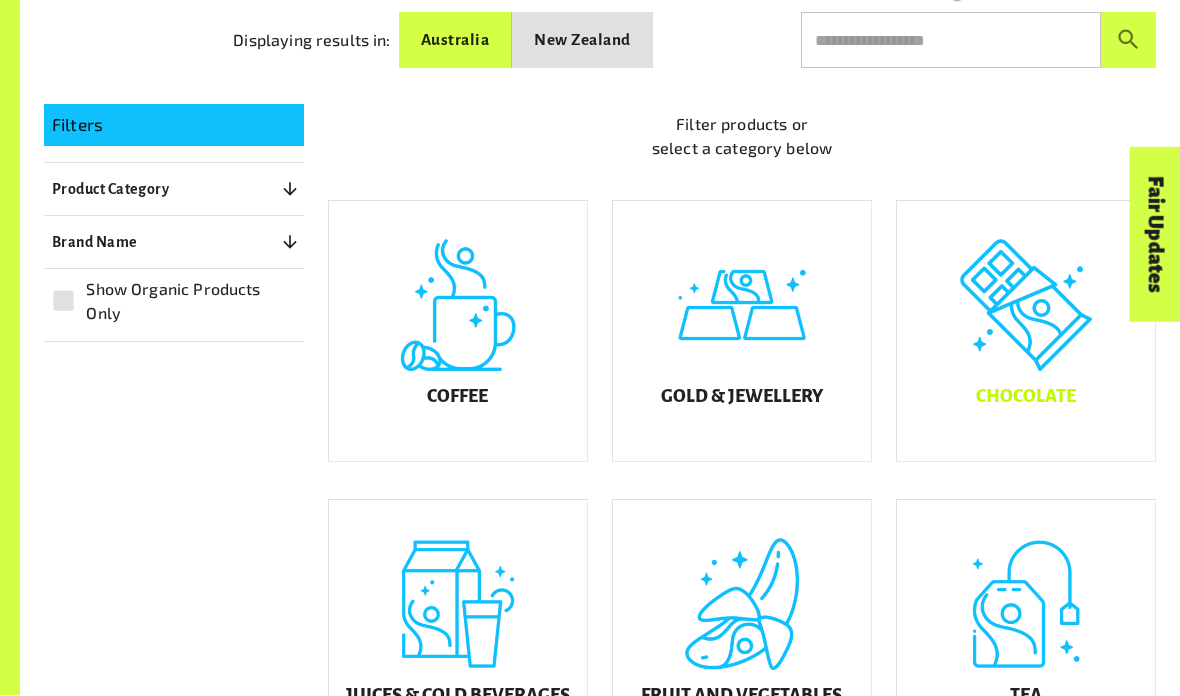 click on "Chocolate" at bounding box center [1026, 332] 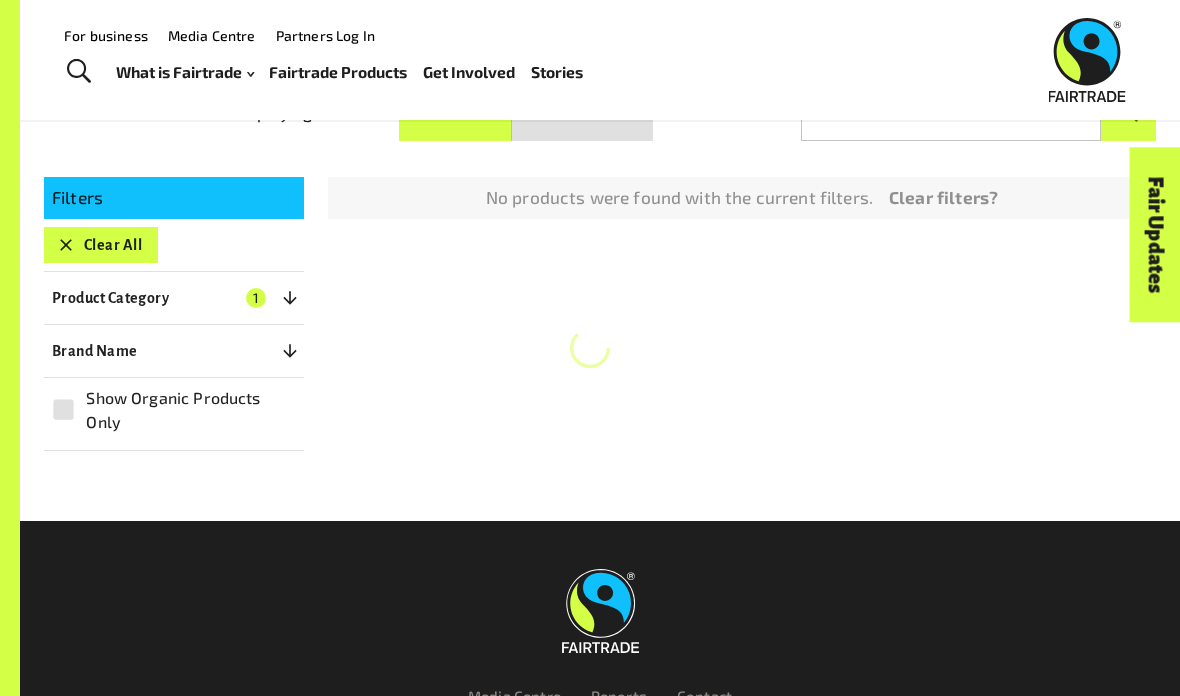 scroll, scrollTop: 274, scrollLeft: 0, axis: vertical 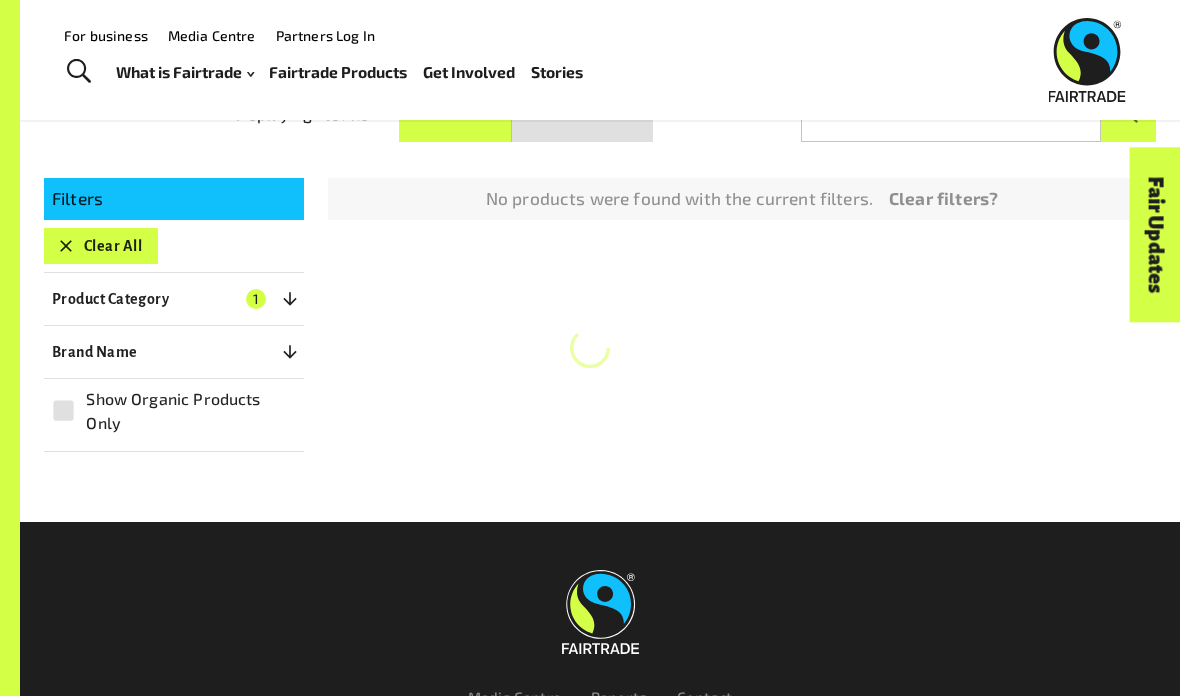 click 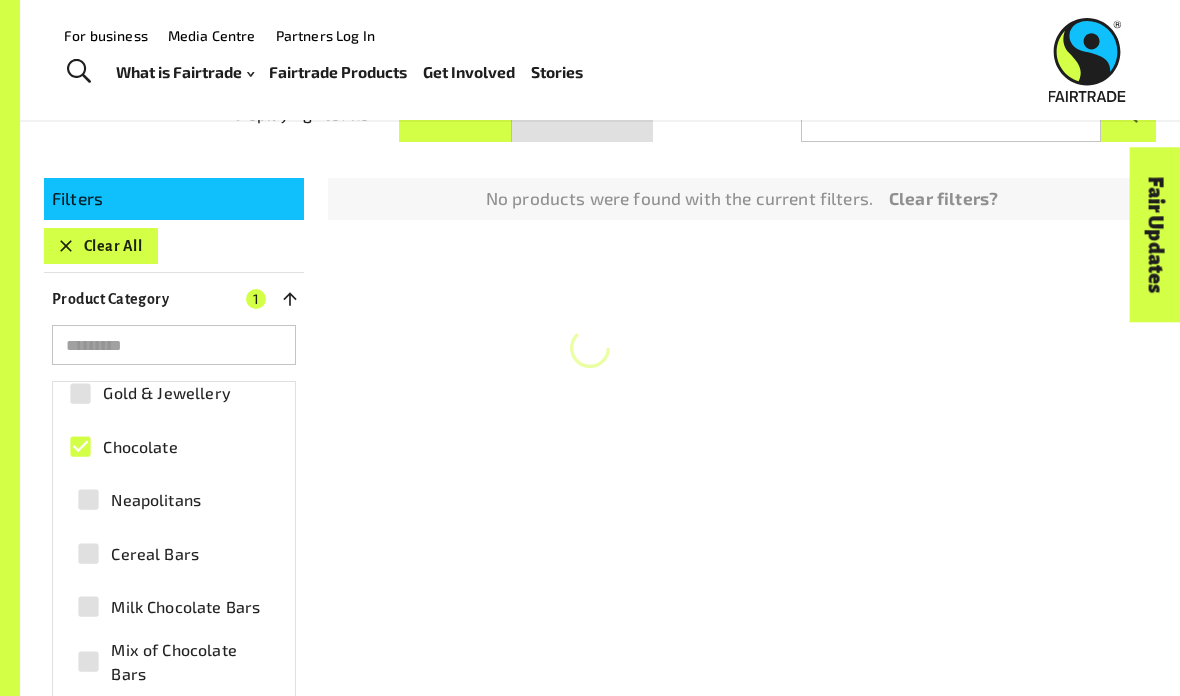 scroll, scrollTop: 68, scrollLeft: 0, axis: vertical 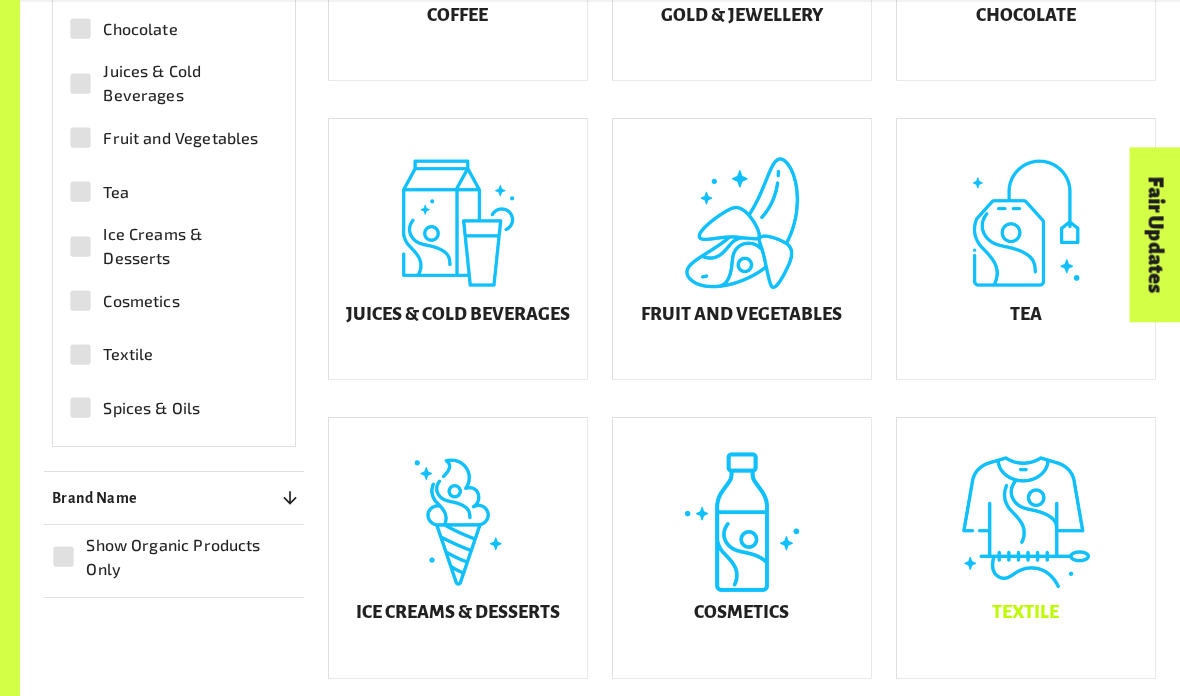 click on "Textile" at bounding box center (1026, 548) 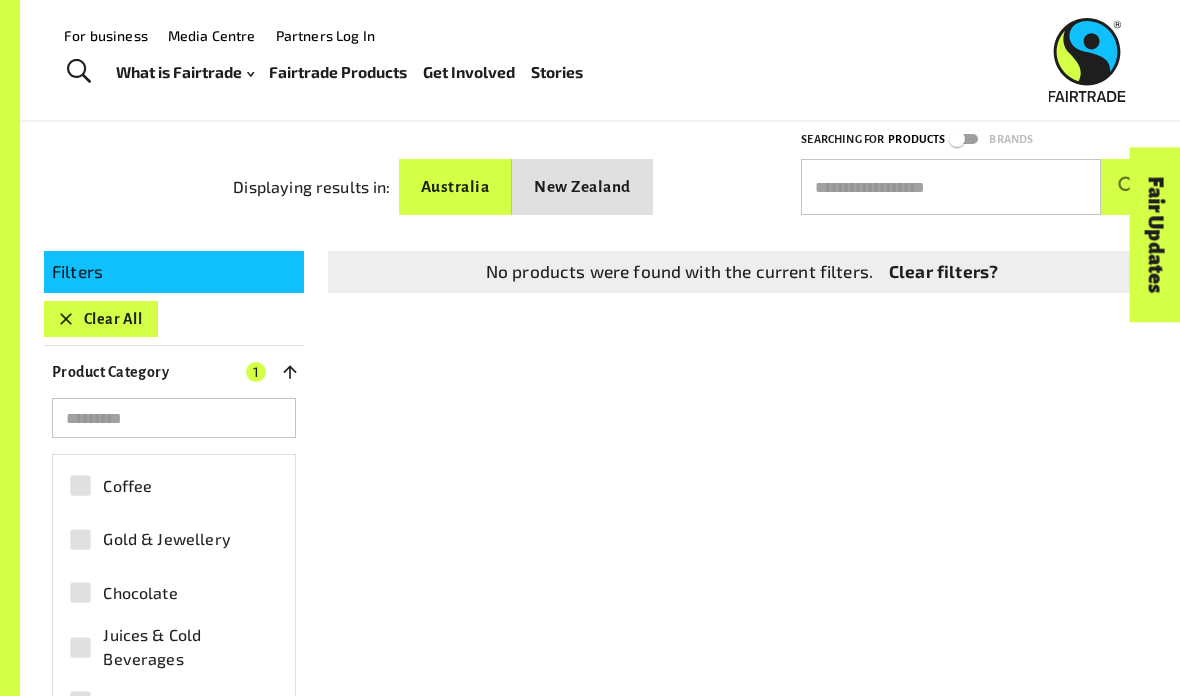 scroll, scrollTop: 199, scrollLeft: 0, axis: vertical 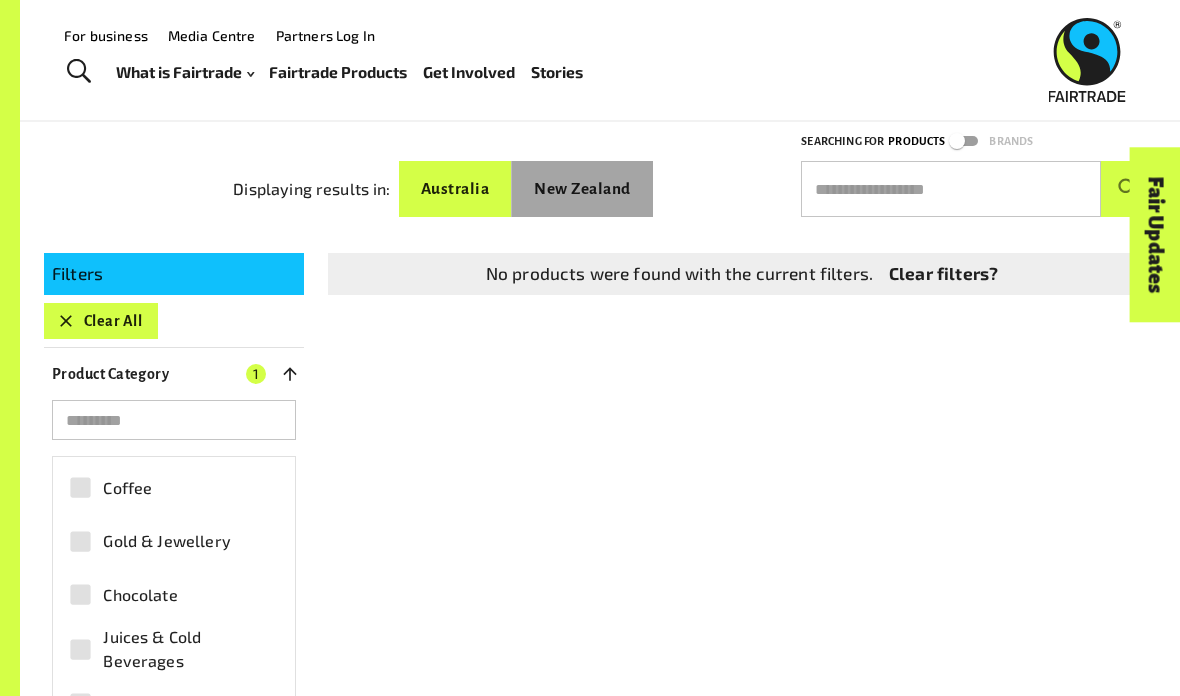 click on "New Zealand" at bounding box center [582, 189] 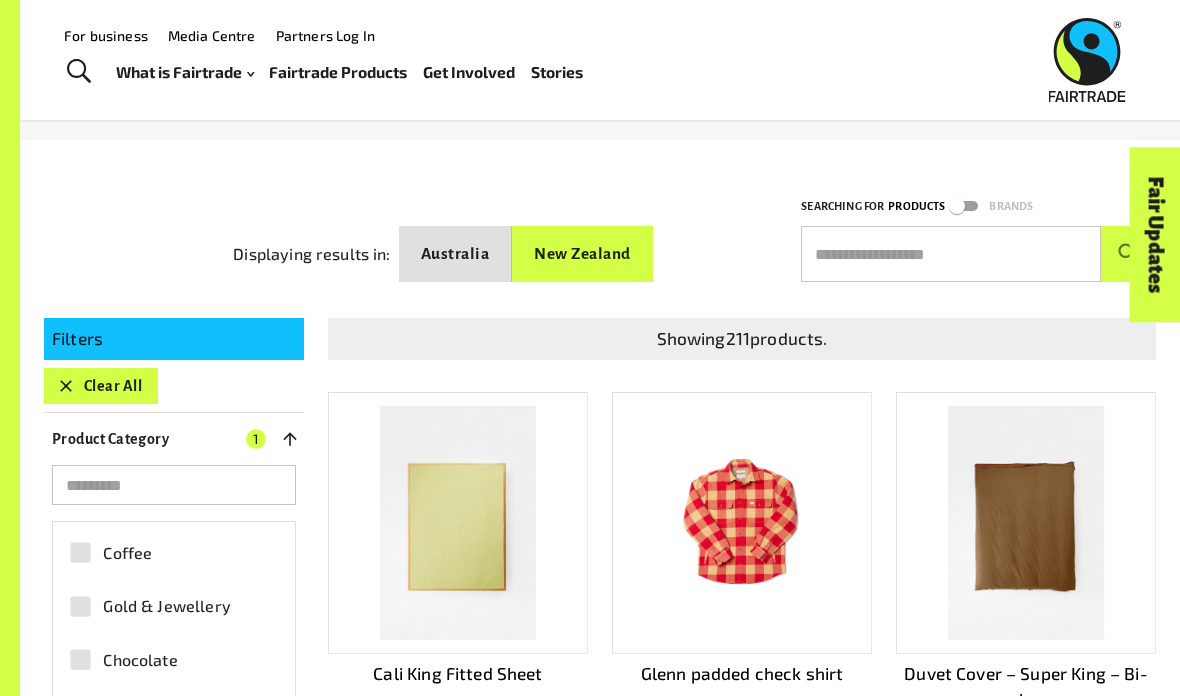 scroll, scrollTop: 0, scrollLeft: 0, axis: both 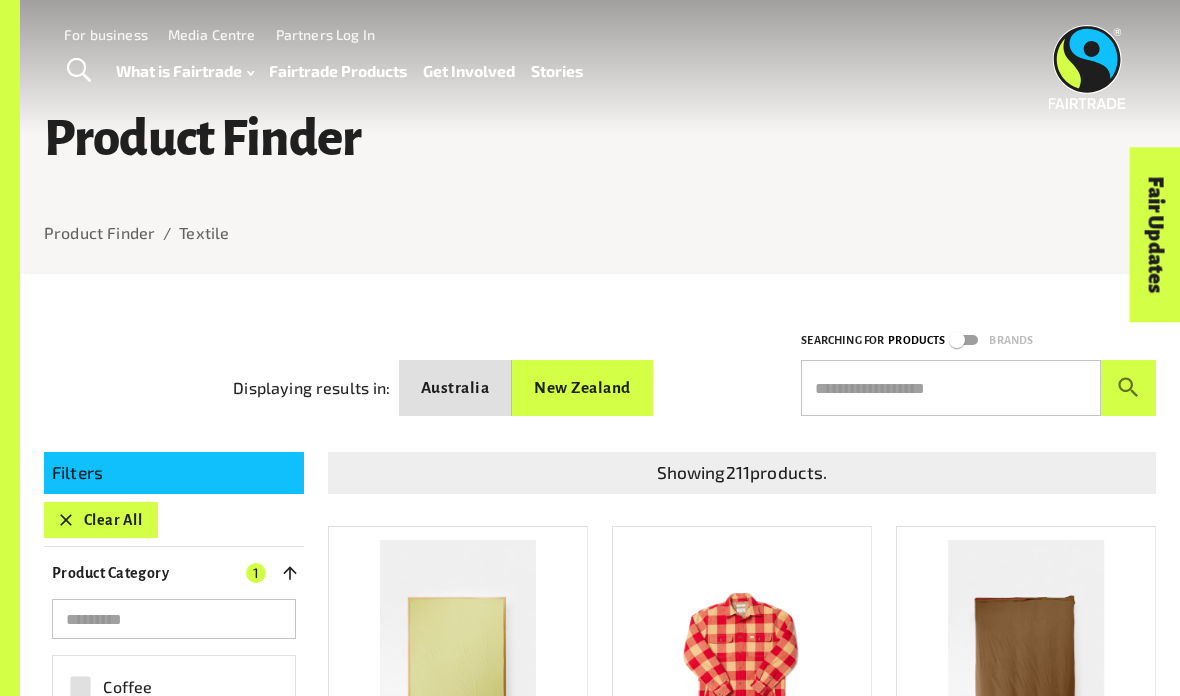 click on "Australia" at bounding box center (455, 388) 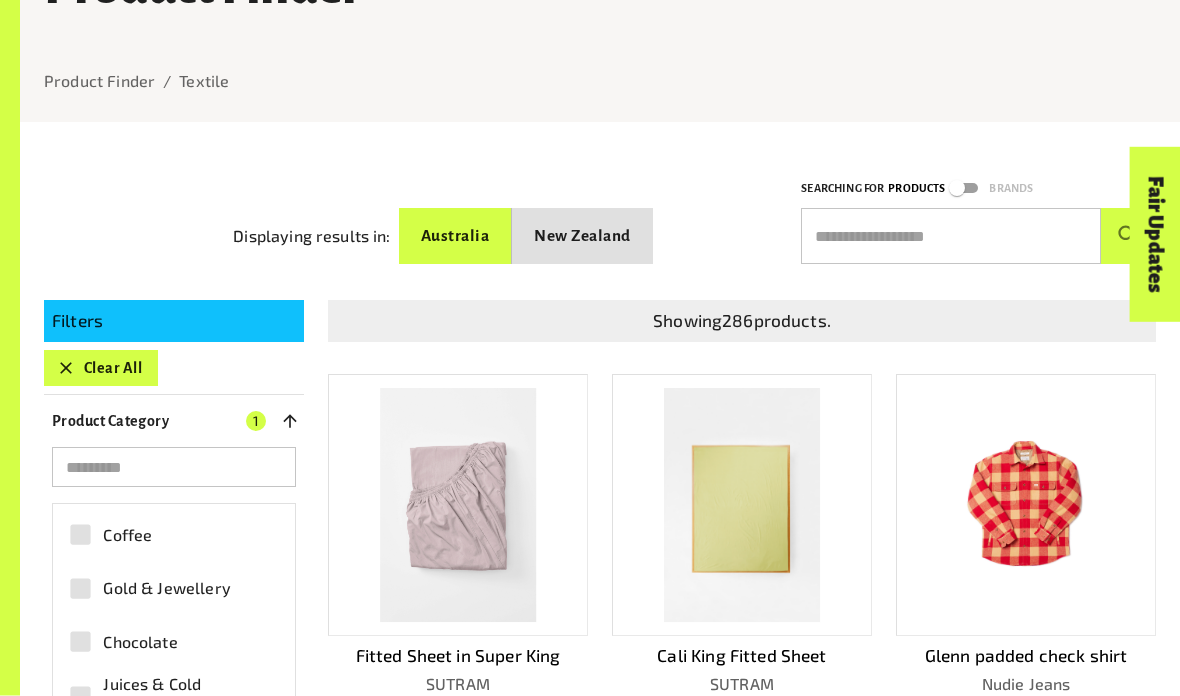 scroll, scrollTop: 250, scrollLeft: 0, axis: vertical 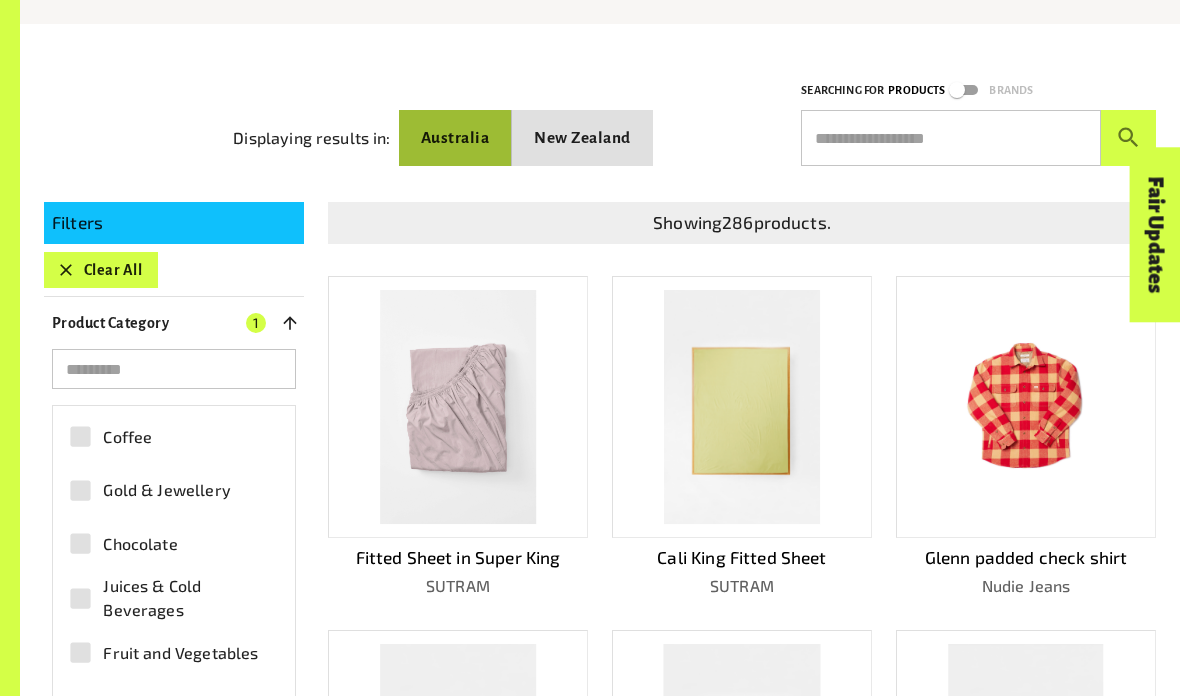 click on "Australia" at bounding box center (455, 138) 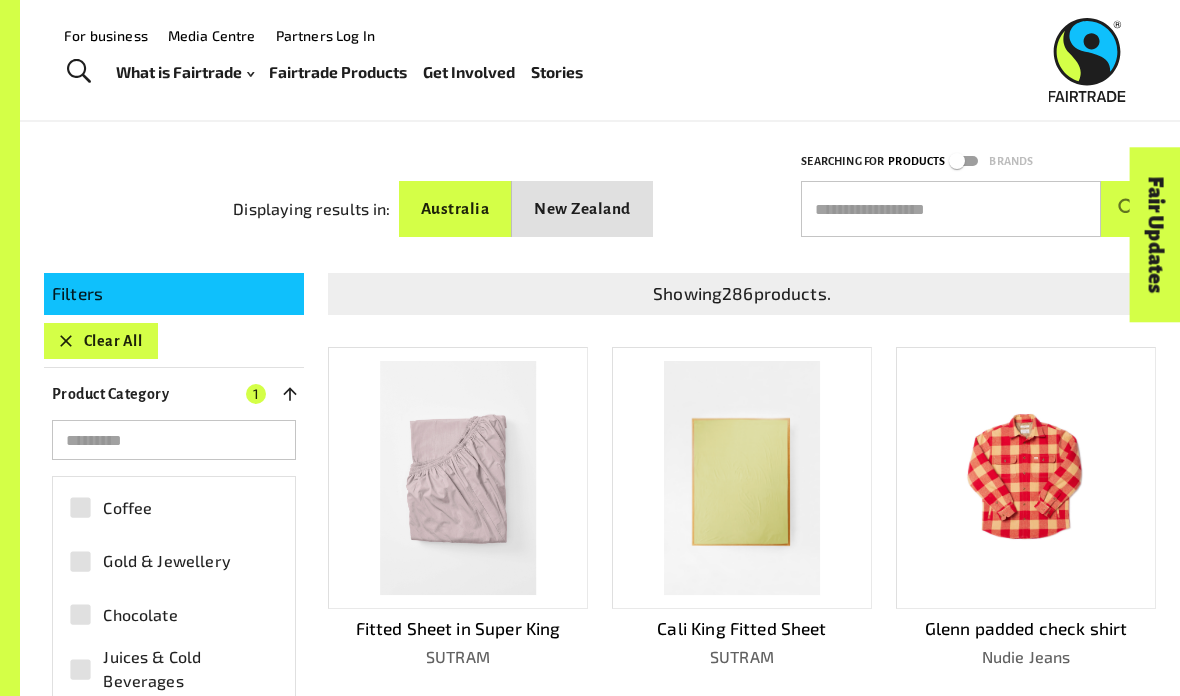 scroll, scrollTop: 0, scrollLeft: 0, axis: both 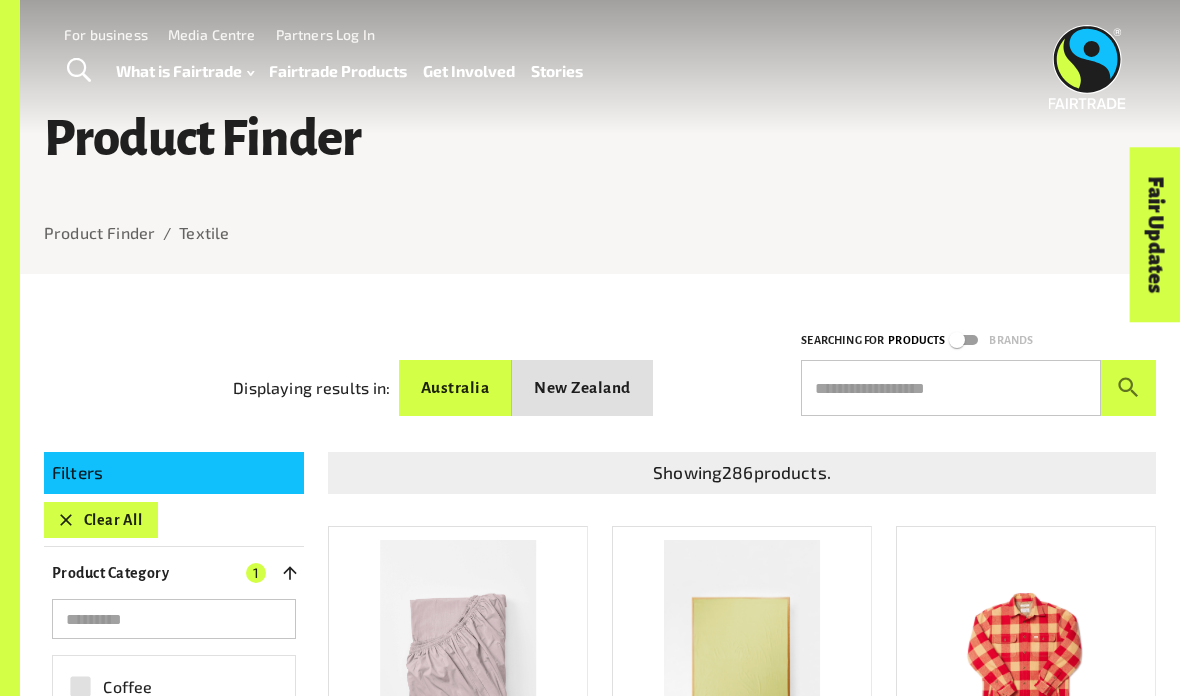 click on "Australia" at bounding box center [455, 388] 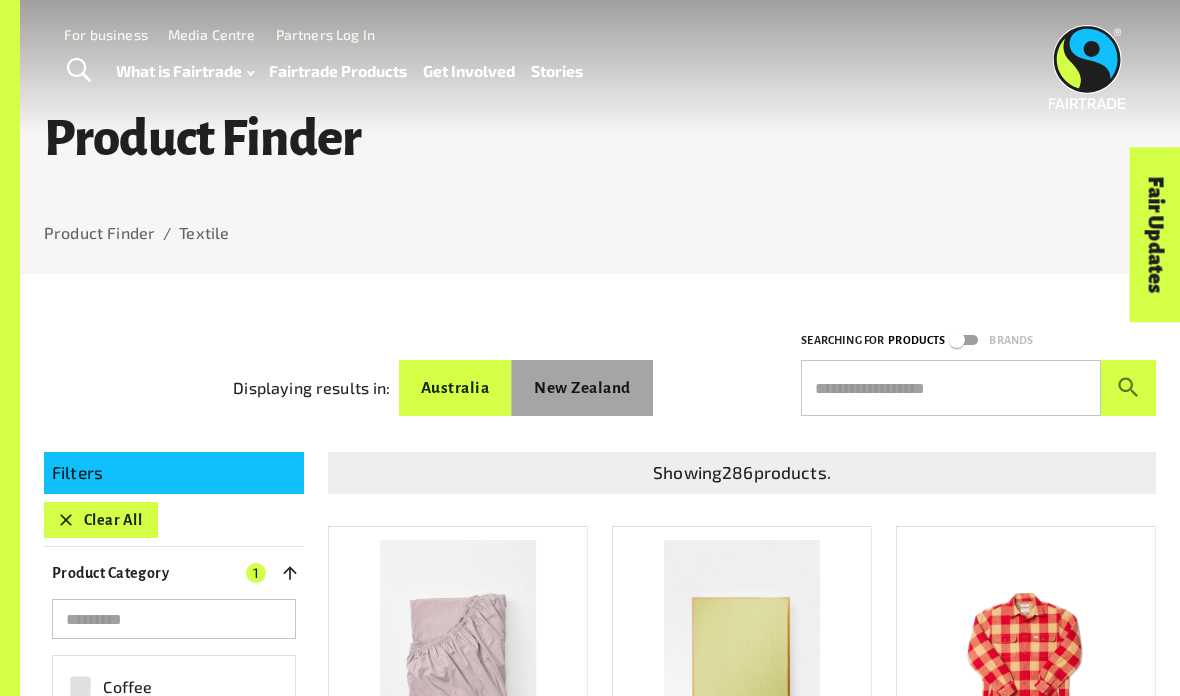 click on "New Zealand" at bounding box center (582, 388) 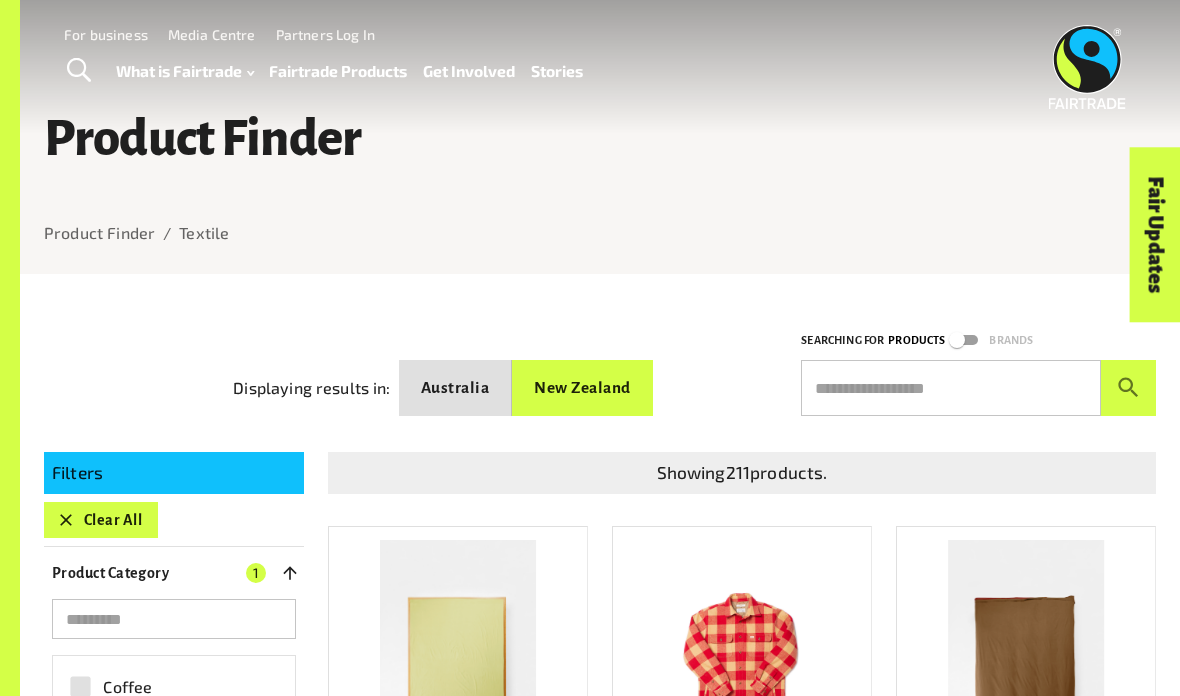 click on "Australia" at bounding box center [455, 388] 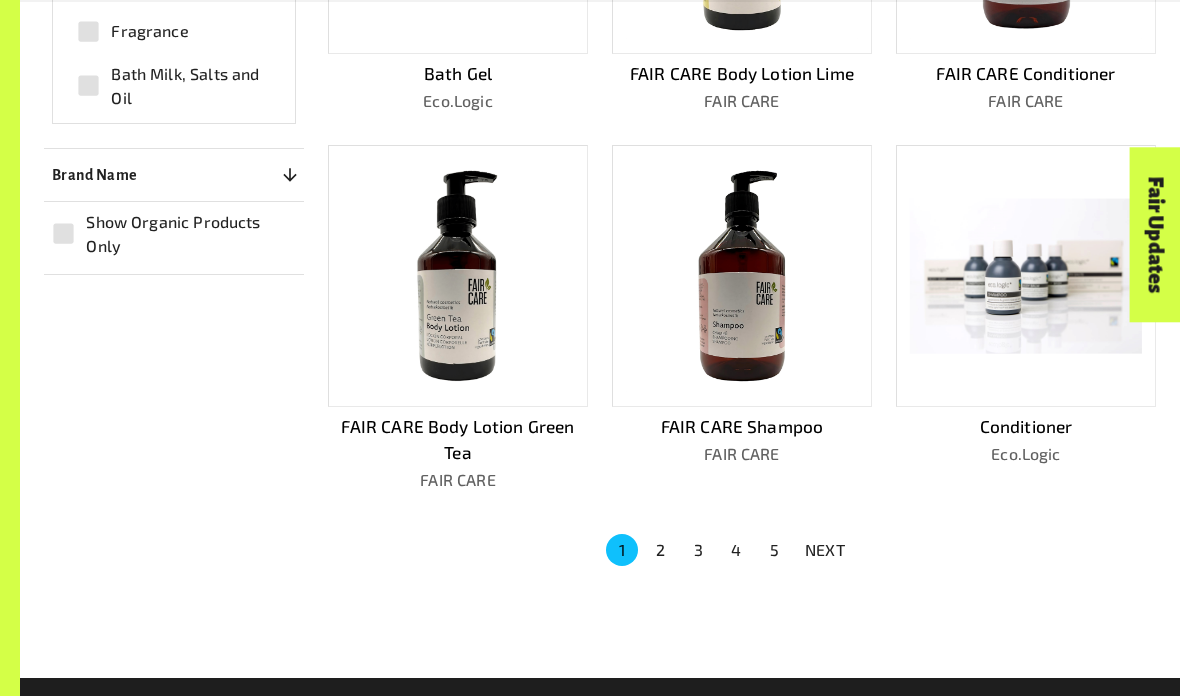 scroll, scrollTop: 1095, scrollLeft: 0, axis: vertical 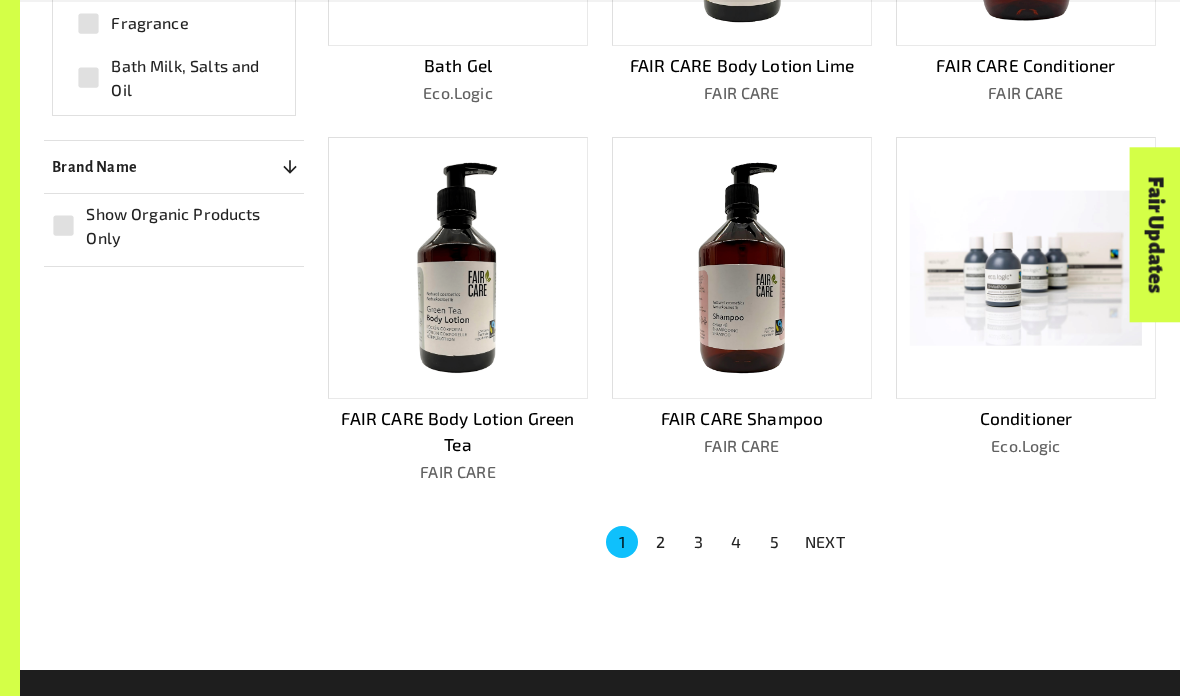 click on "2" at bounding box center (660, 542) 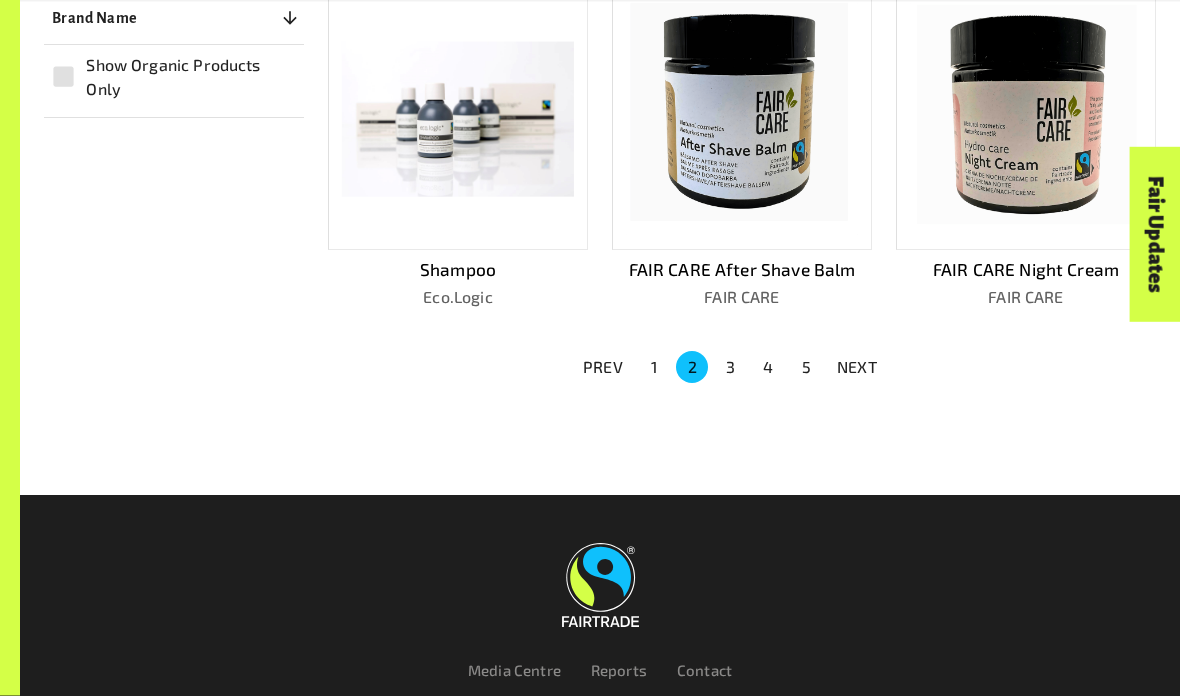 scroll, scrollTop: 1379, scrollLeft: 0, axis: vertical 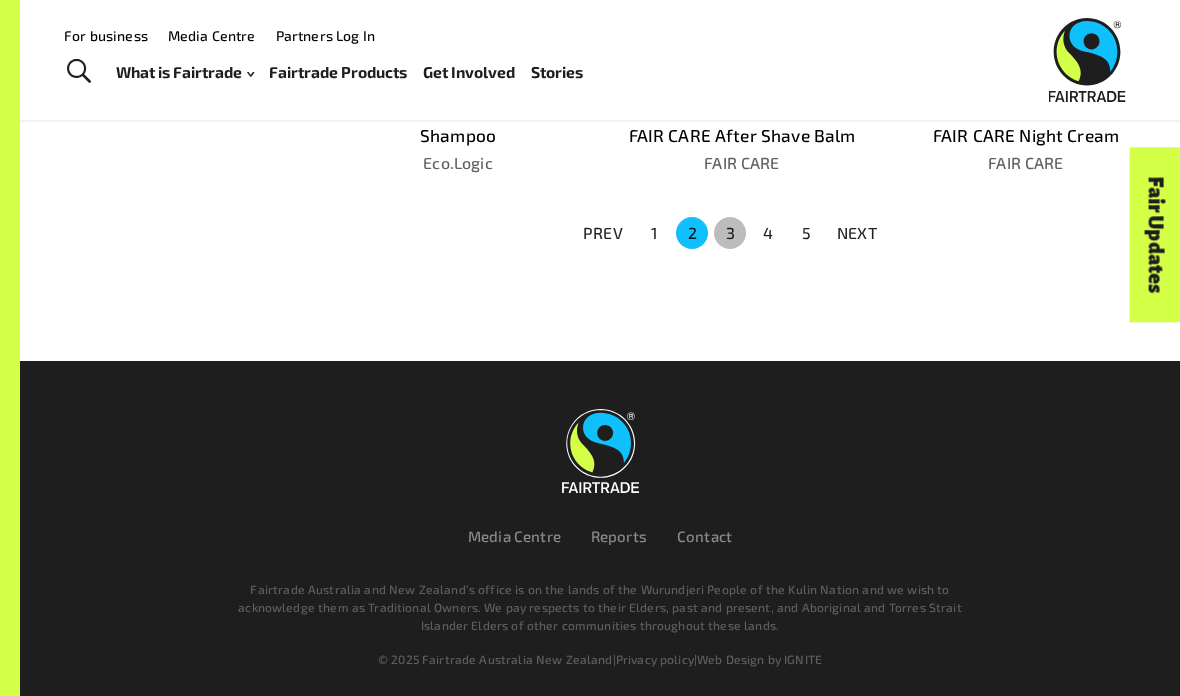 click on "3" at bounding box center (730, 233) 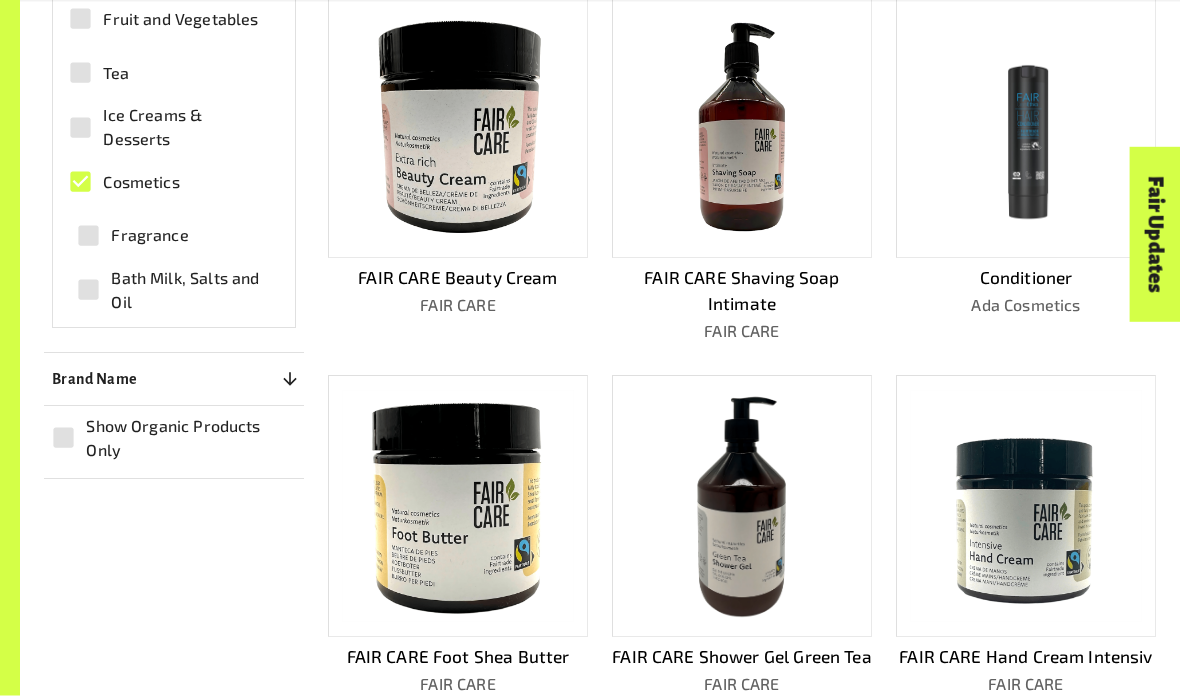 scroll, scrollTop: 895, scrollLeft: 0, axis: vertical 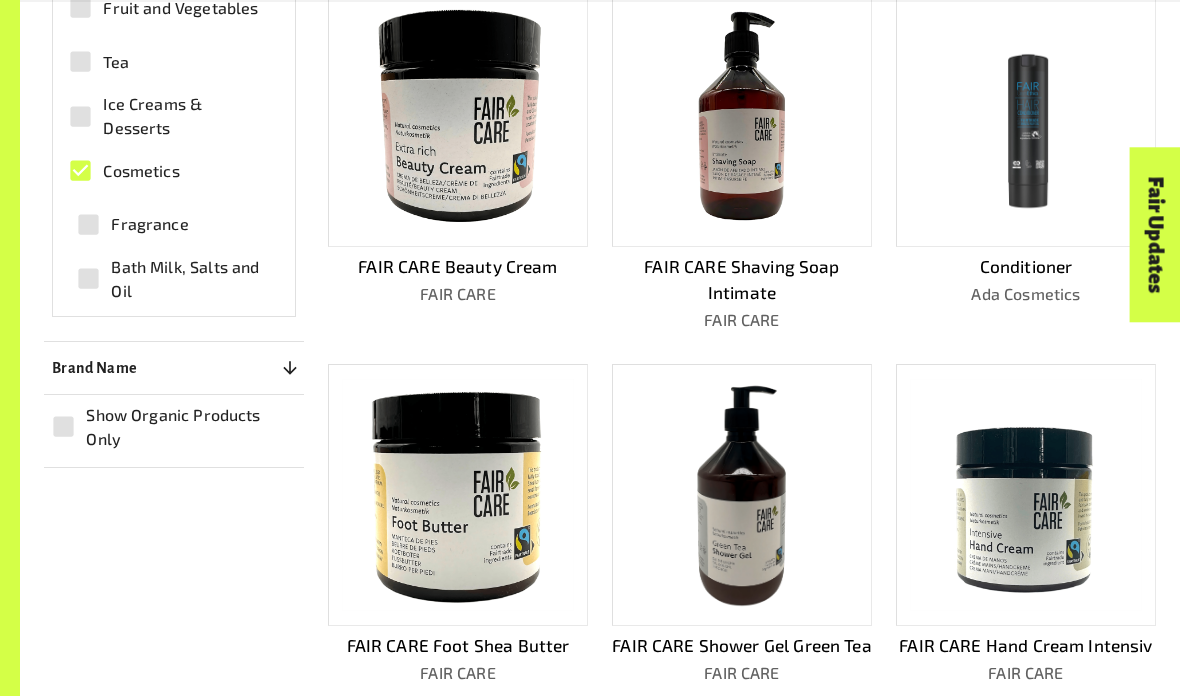 click on "4" at bounding box center (768, 743) 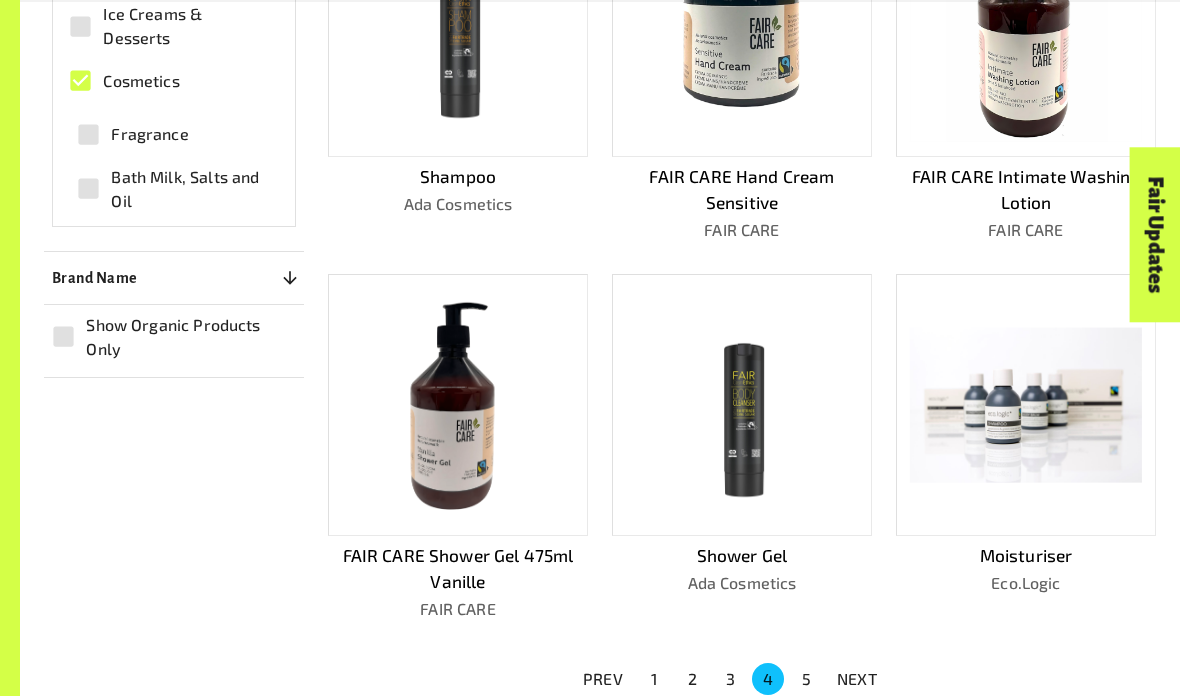 scroll, scrollTop: 985, scrollLeft: 0, axis: vertical 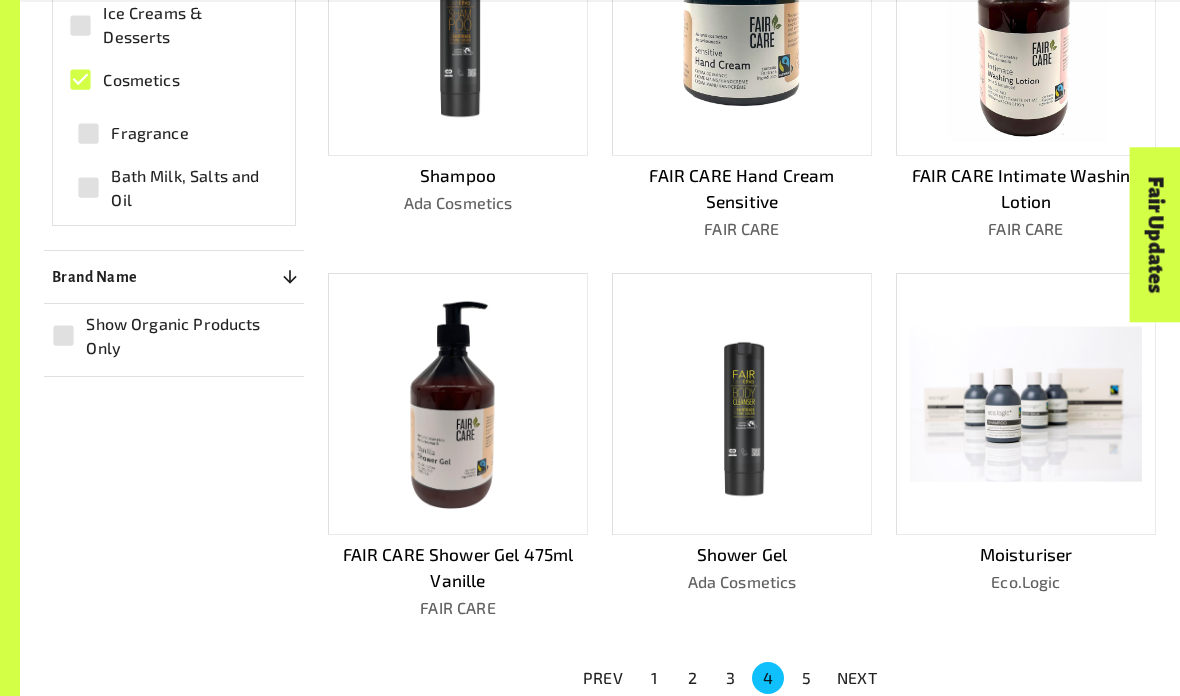 click on "5" at bounding box center (806, 678) 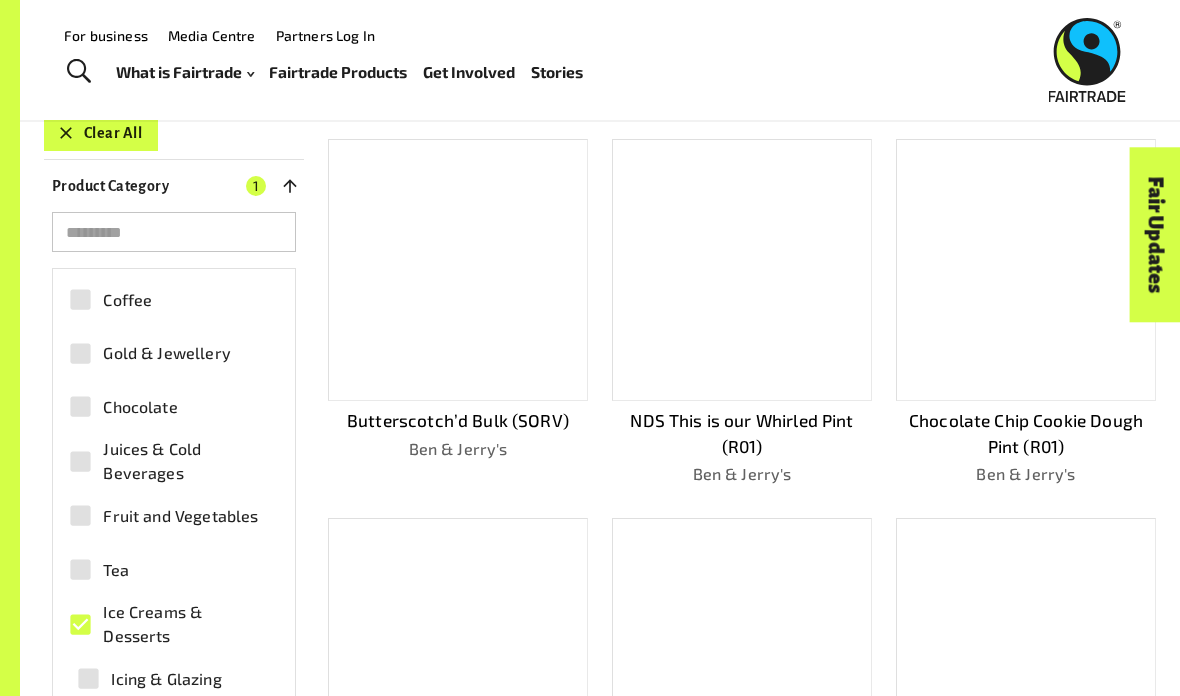 scroll, scrollTop: 387, scrollLeft: 0, axis: vertical 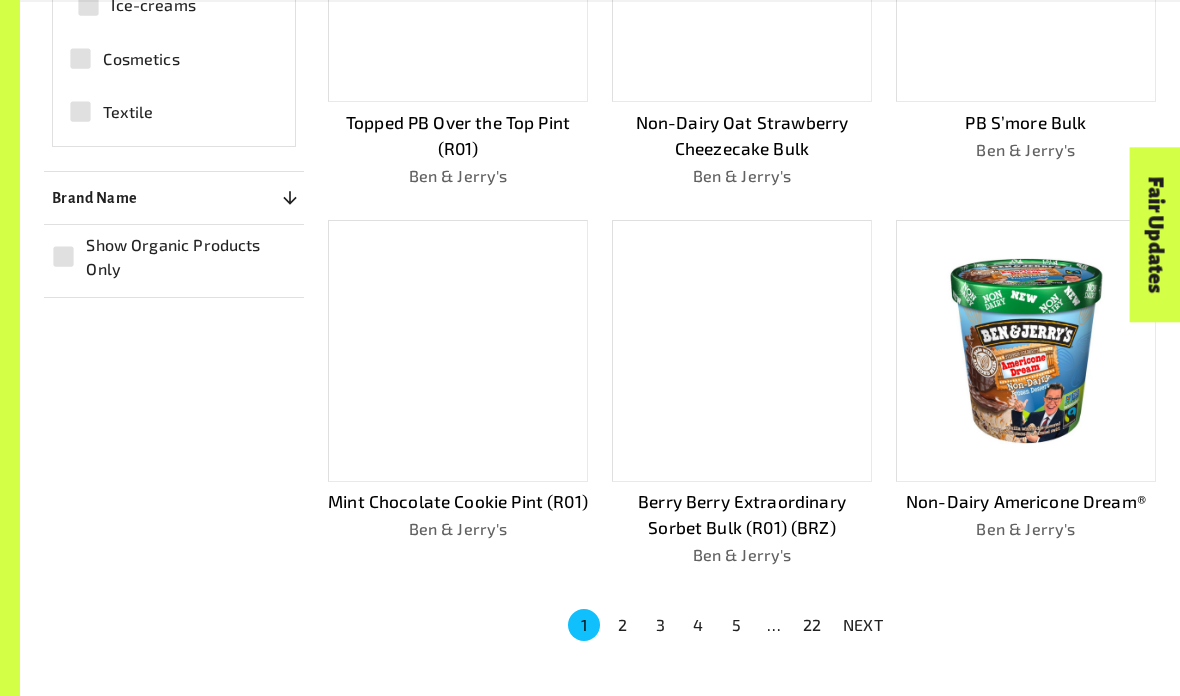click on "2" at bounding box center (622, 625) 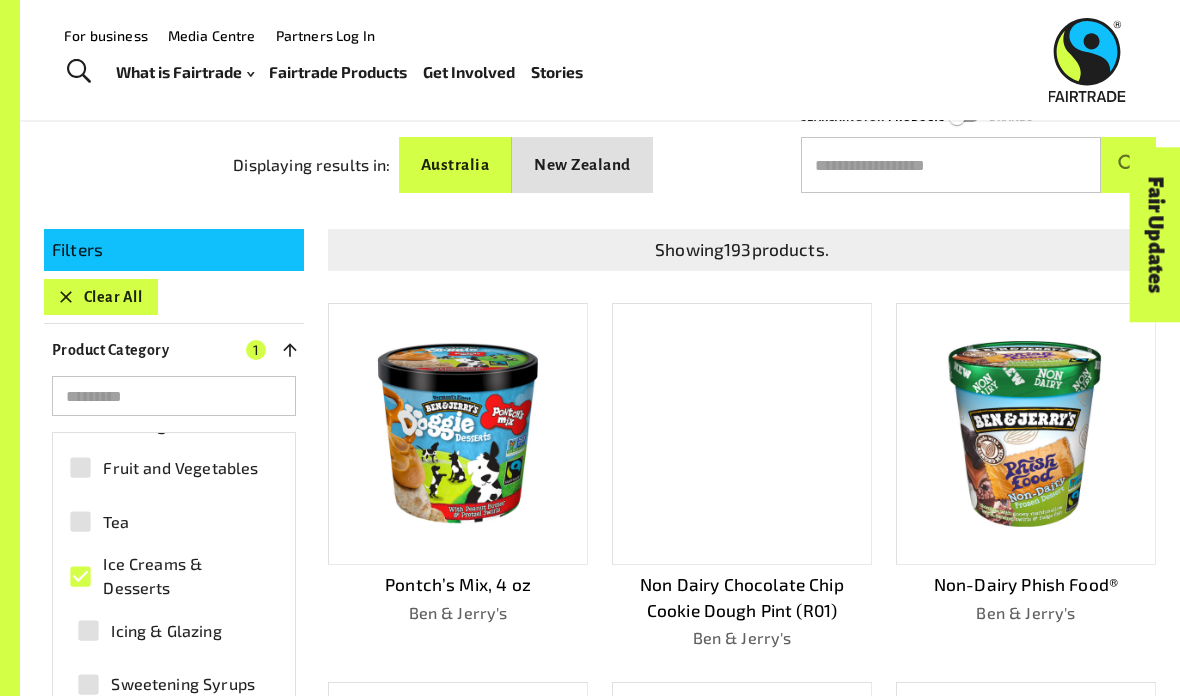 scroll, scrollTop: 222, scrollLeft: 0, axis: vertical 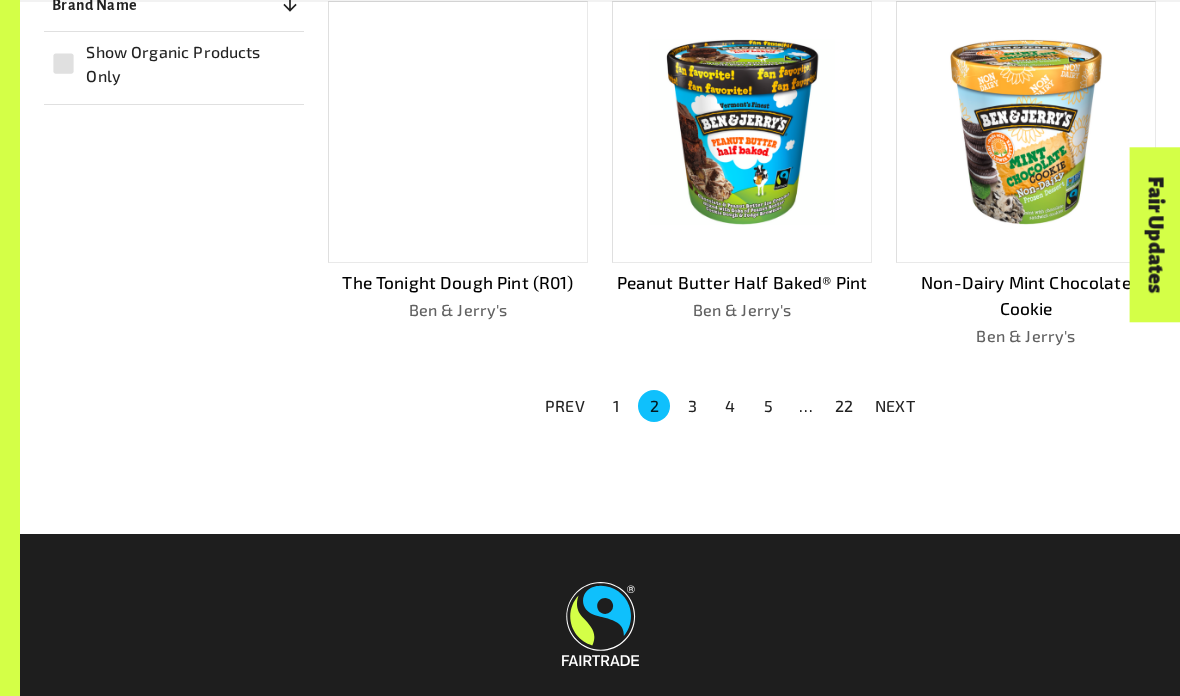 click on "3" at bounding box center (692, 406) 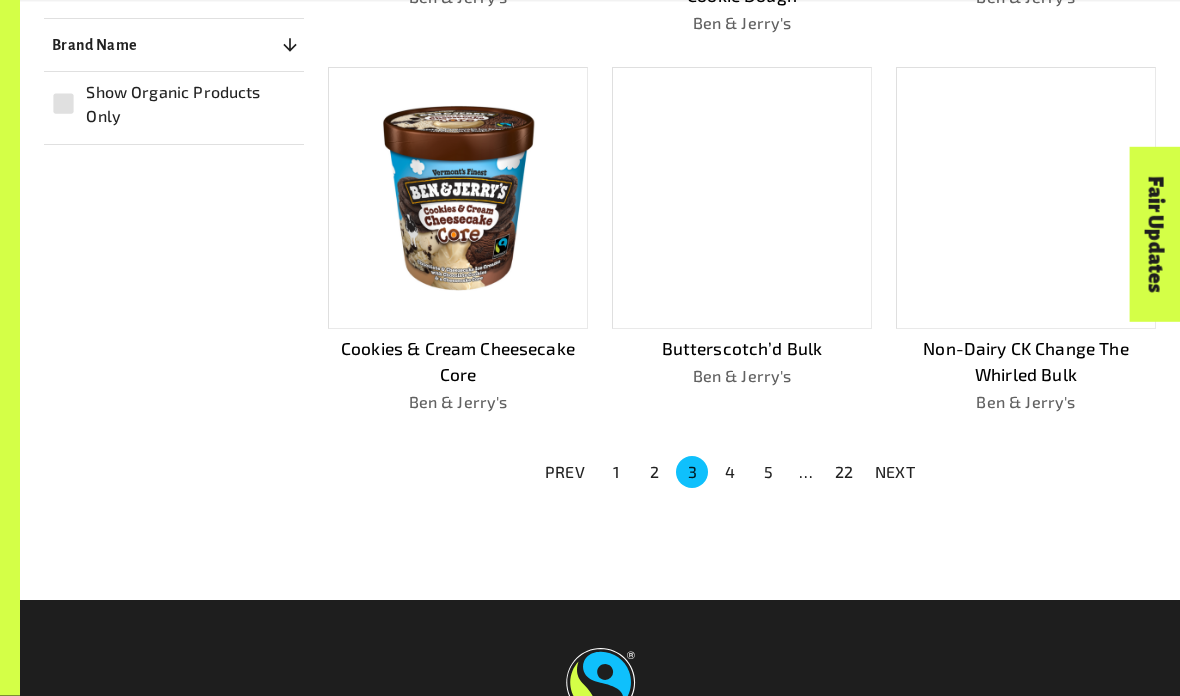 scroll, scrollTop: 1218, scrollLeft: 0, axis: vertical 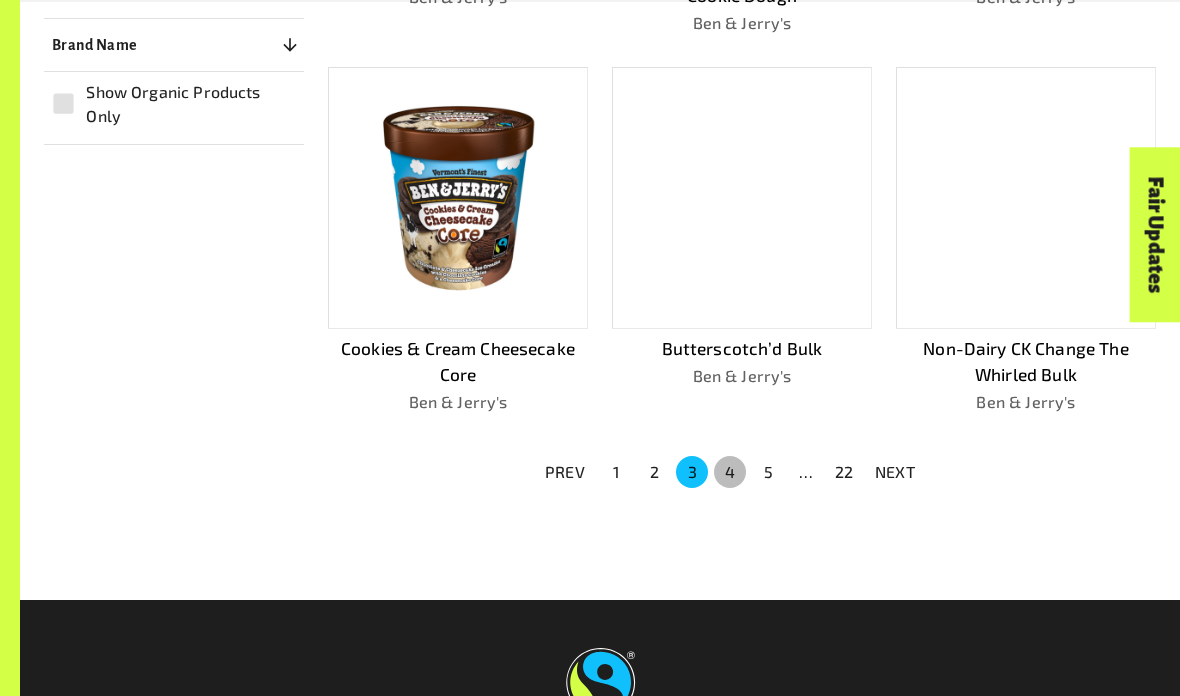 click on "4" at bounding box center (730, 472) 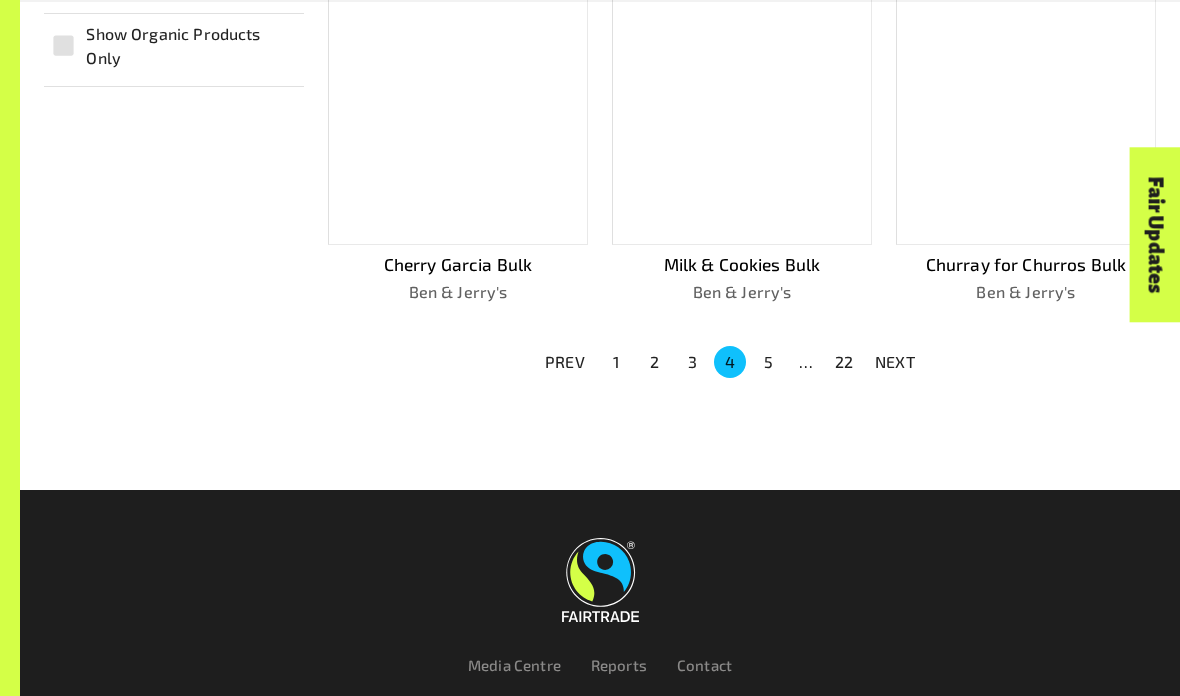scroll, scrollTop: 1312, scrollLeft: 0, axis: vertical 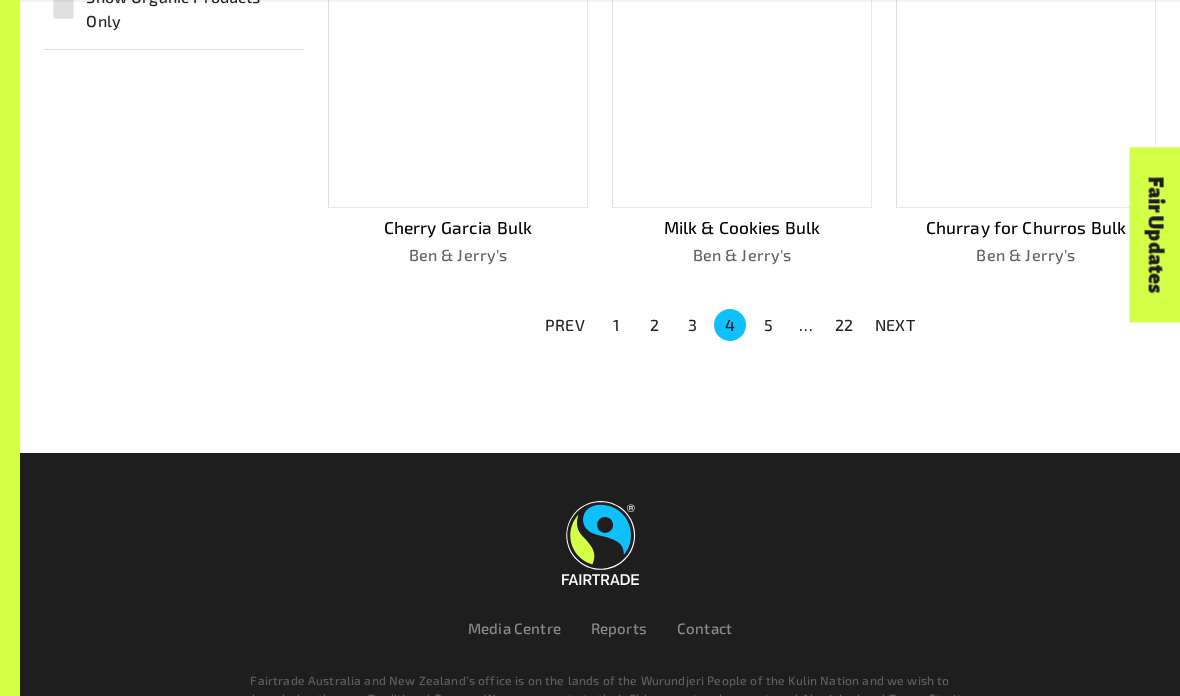 click on "5" at bounding box center (768, 325) 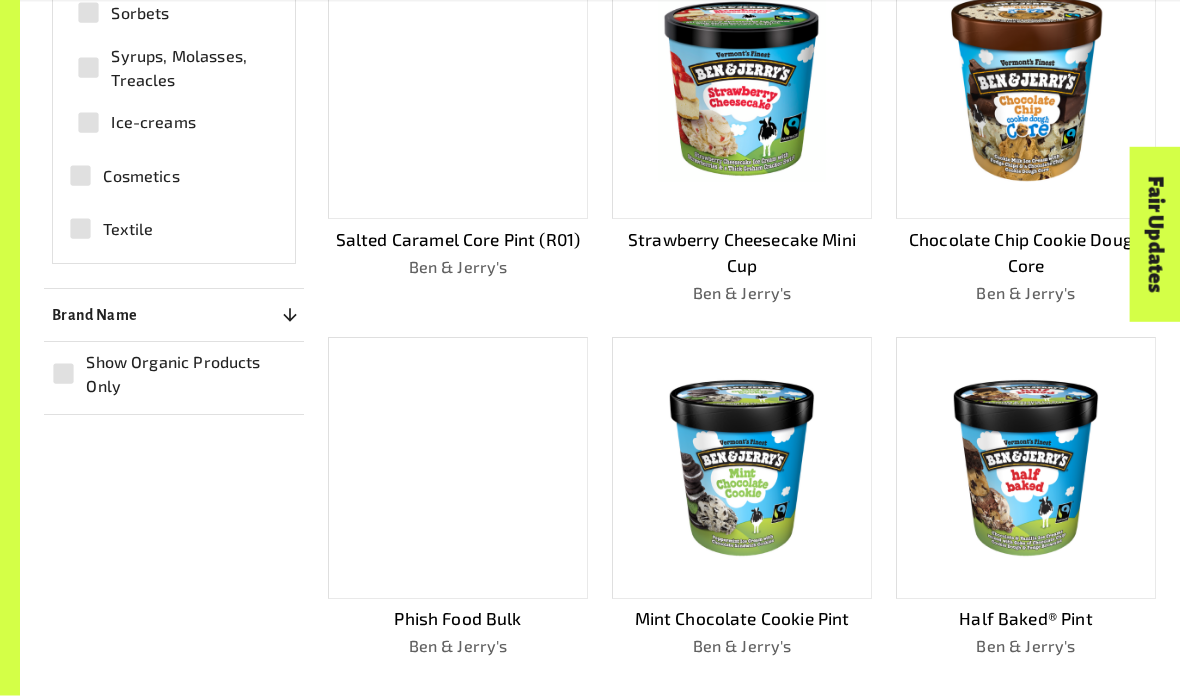 scroll, scrollTop: 988, scrollLeft: 0, axis: vertical 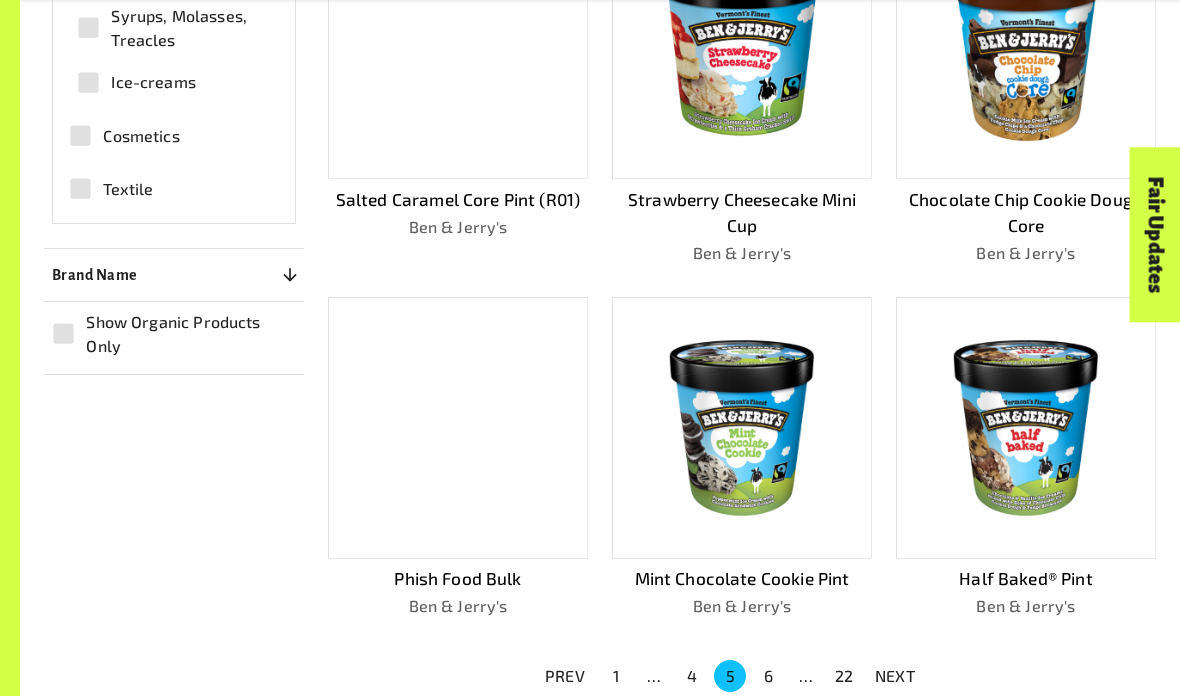 click on "6" at bounding box center [768, 676] 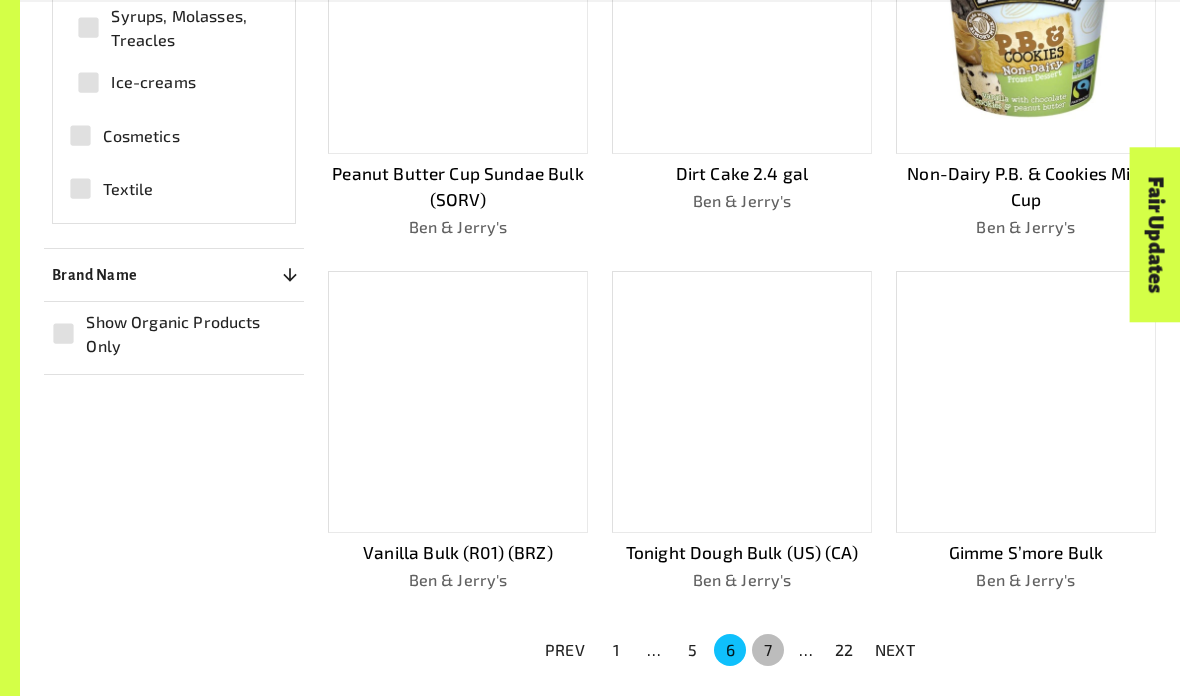 click on "7" at bounding box center (768, 650) 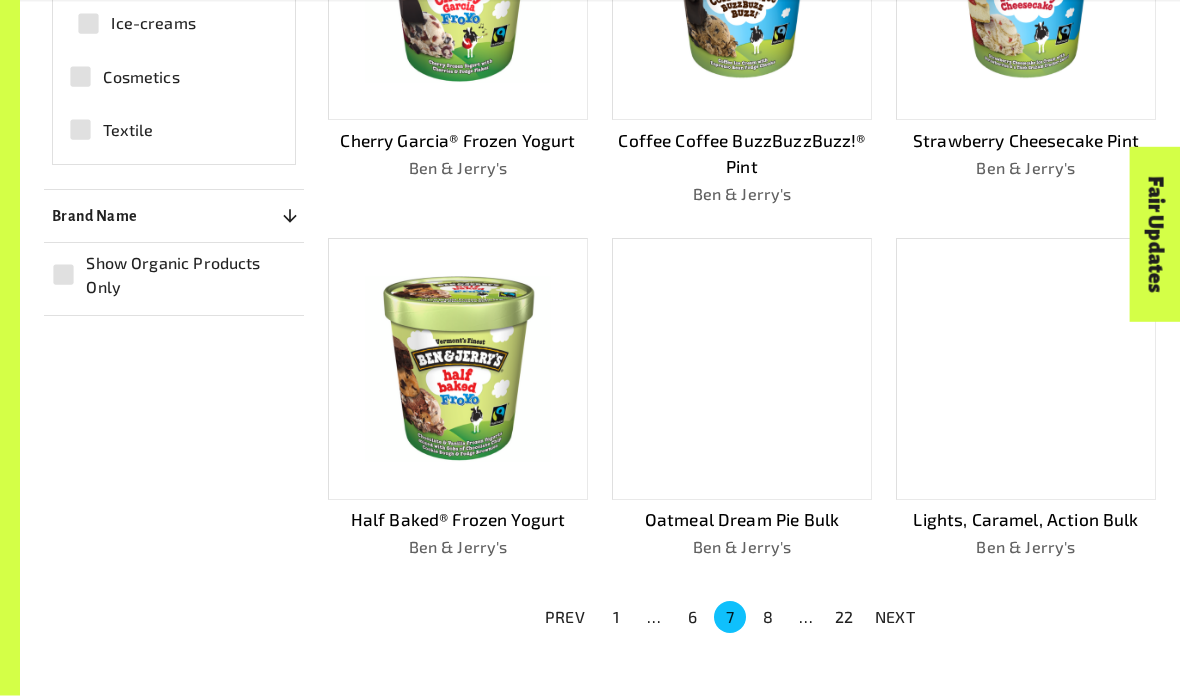 scroll, scrollTop: 1047, scrollLeft: 0, axis: vertical 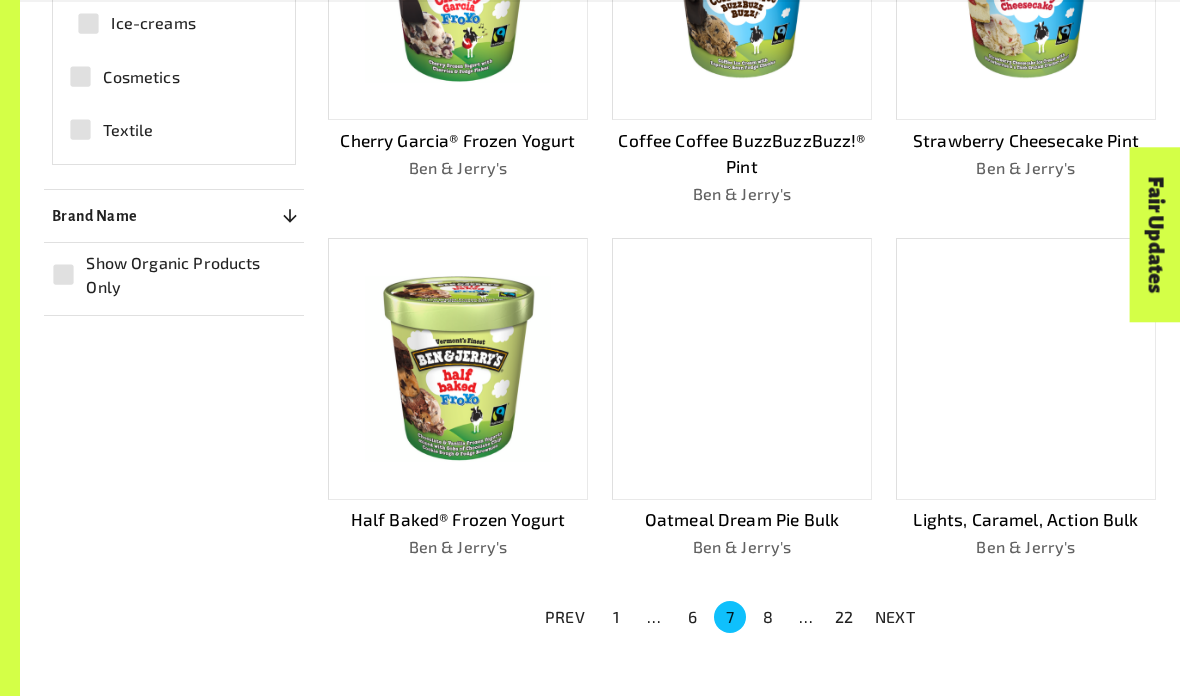 click on "8" at bounding box center (768, 617) 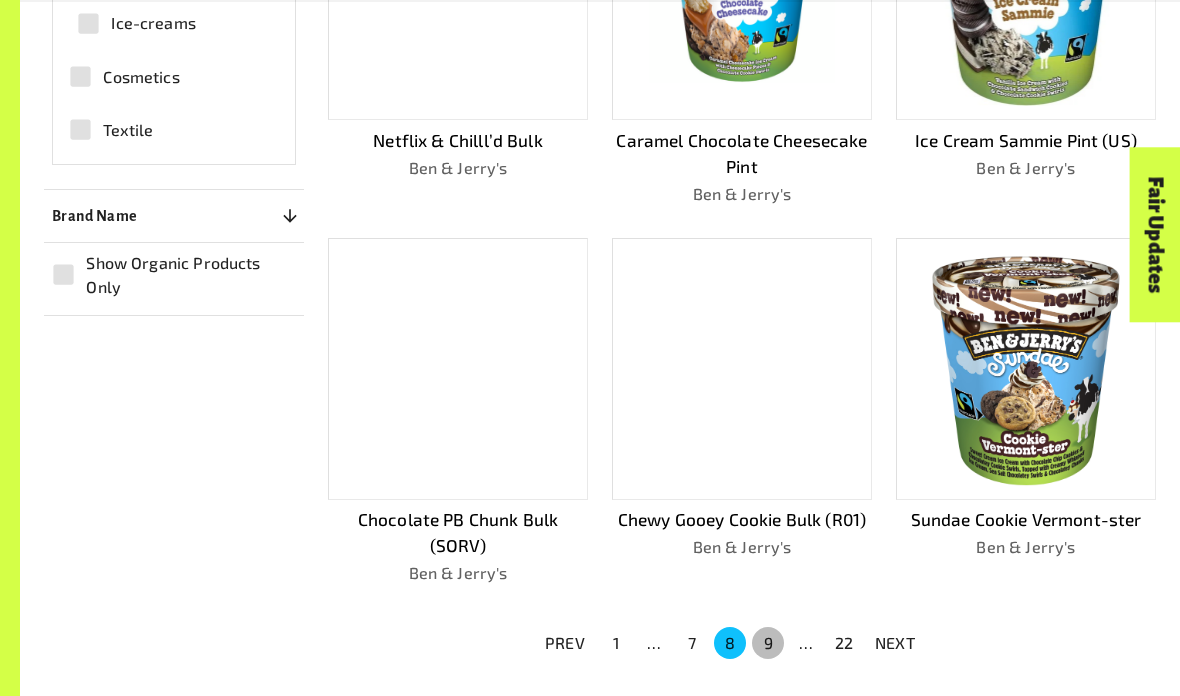 click on "9" at bounding box center [768, 643] 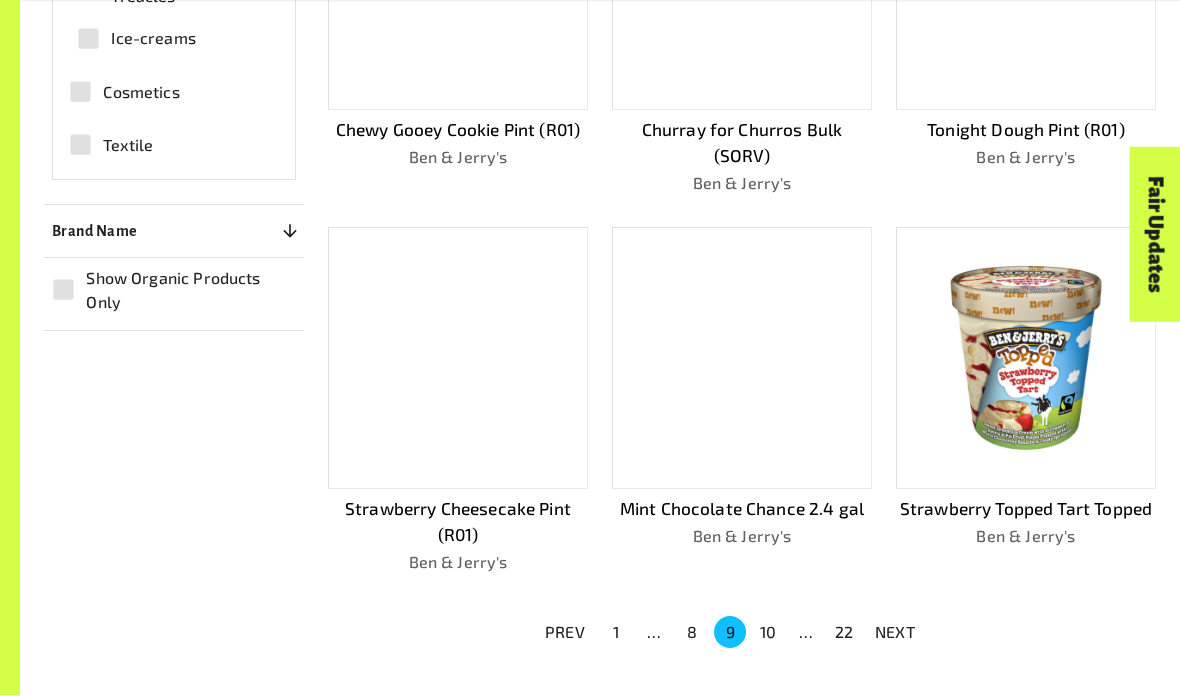 scroll, scrollTop: 1033, scrollLeft: 0, axis: vertical 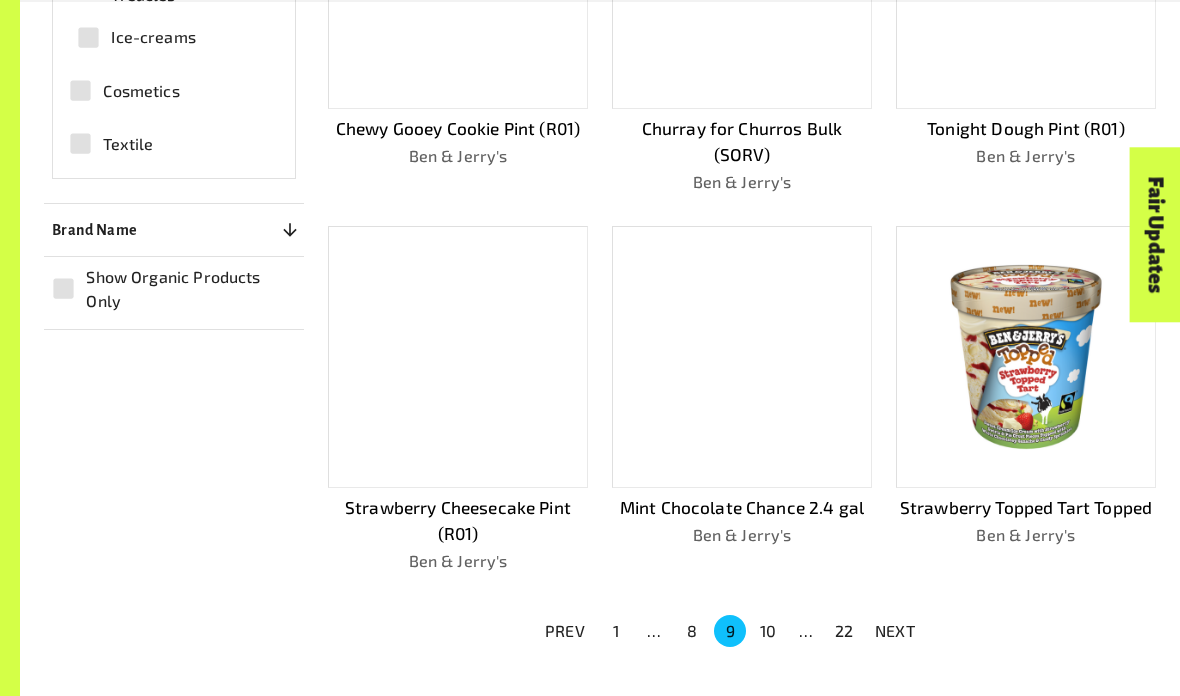 click on "10" at bounding box center (768, 631) 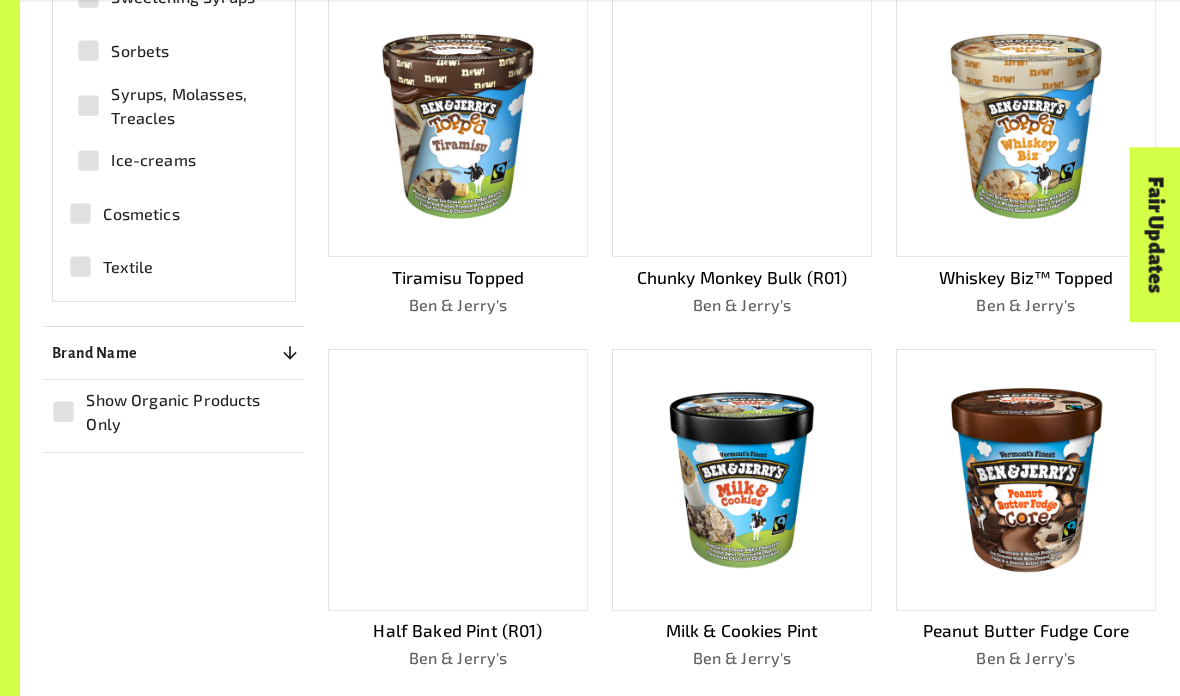scroll, scrollTop: 915, scrollLeft: 0, axis: vertical 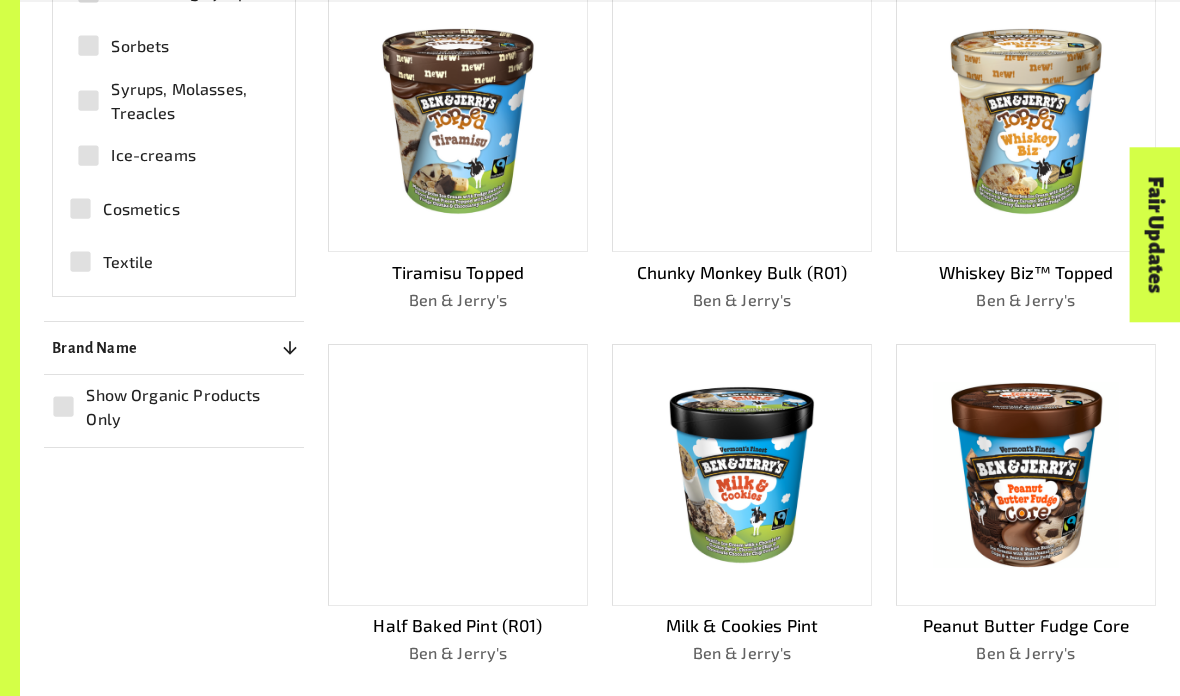 click on "11" at bounding box center (768, 723) 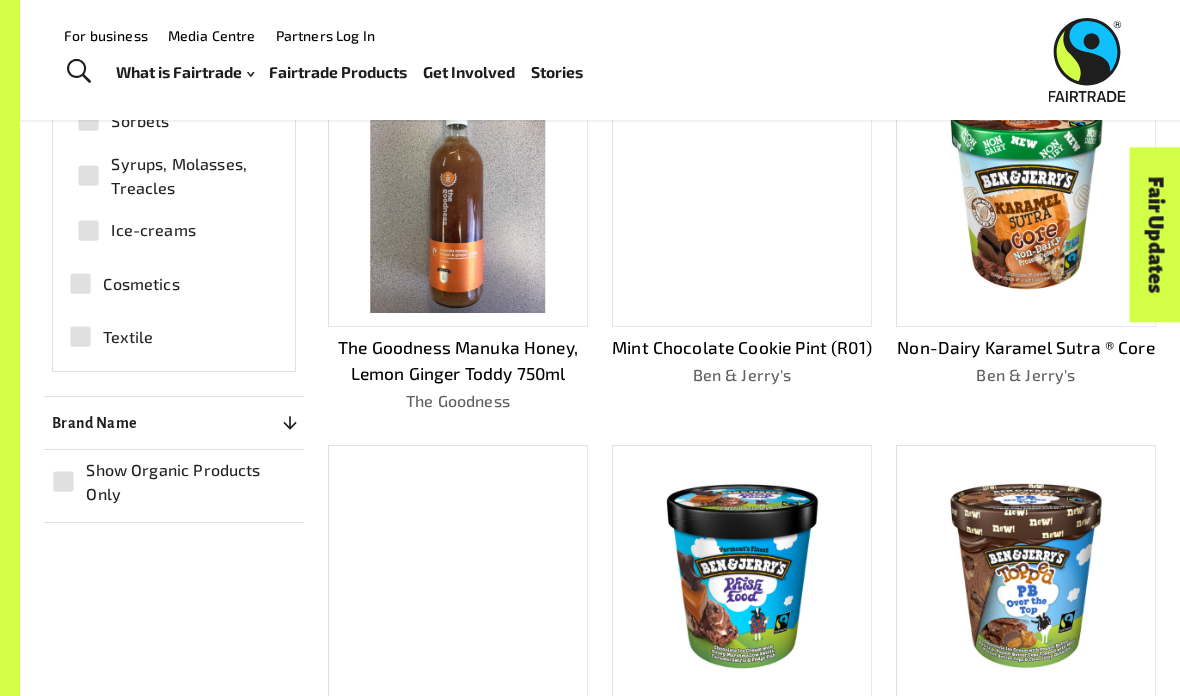 scroll, scrollTop: 834, scrollLeft: 0, axis: vertical 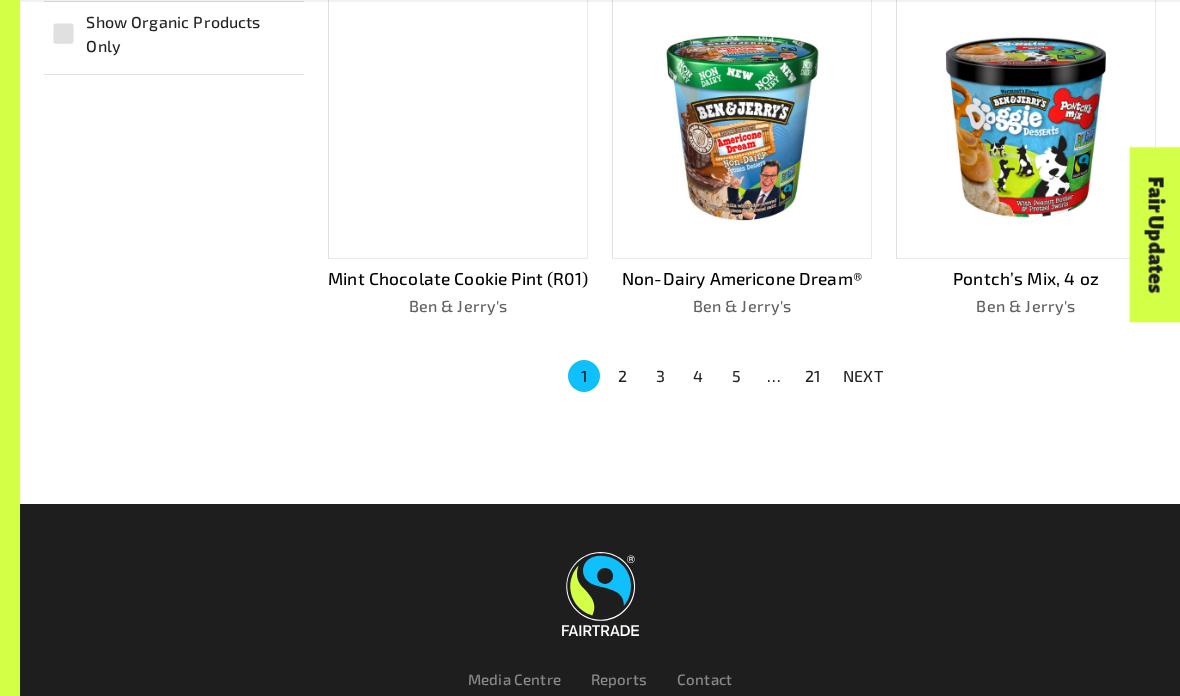 click on "21" at bounding box center [812, 376] 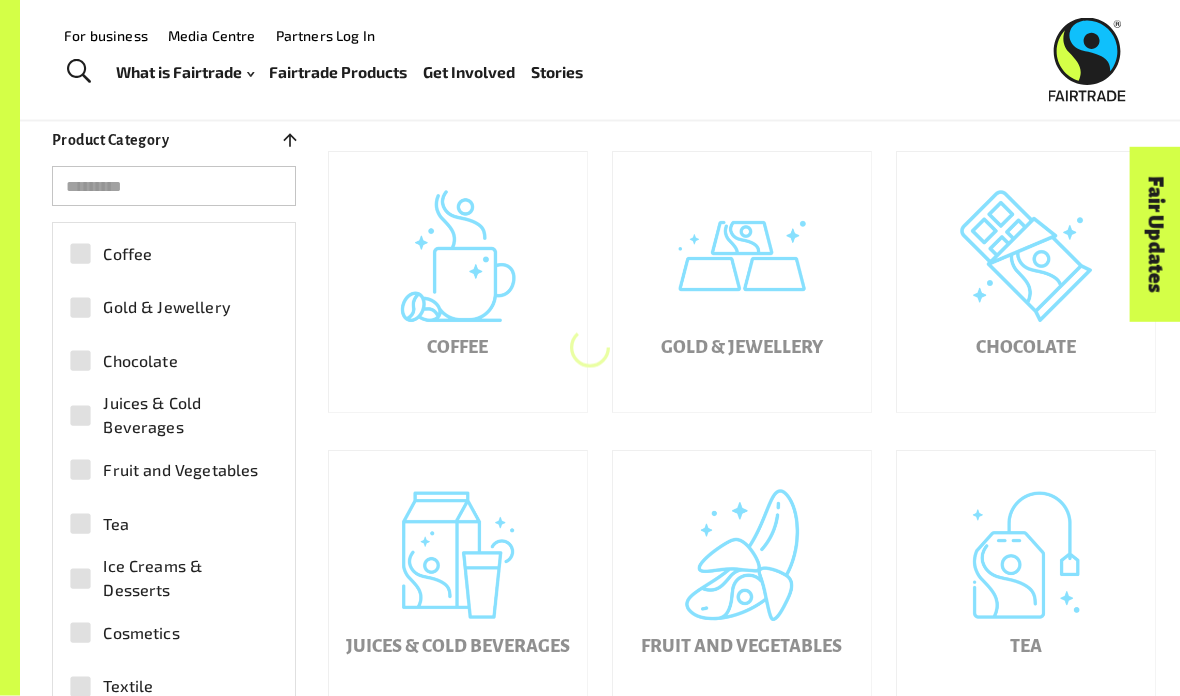 scroll, scrollTop: 397, scrollLeft: 0, axis: vertical 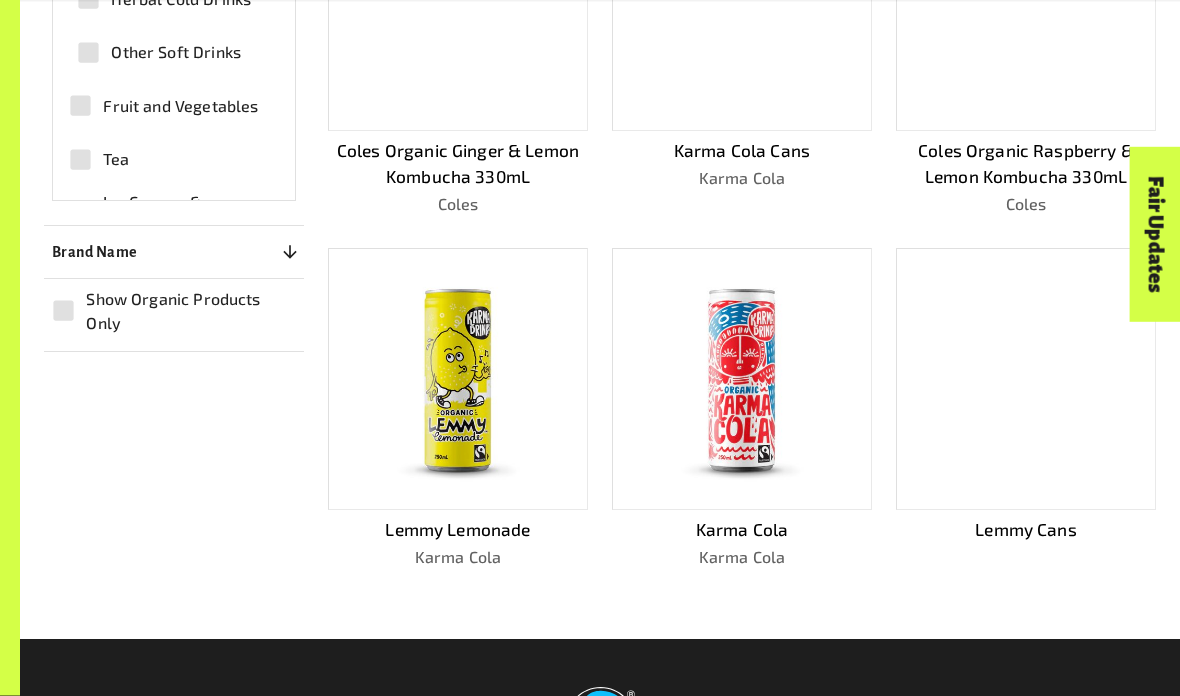 click at bounding box center (742, 380) 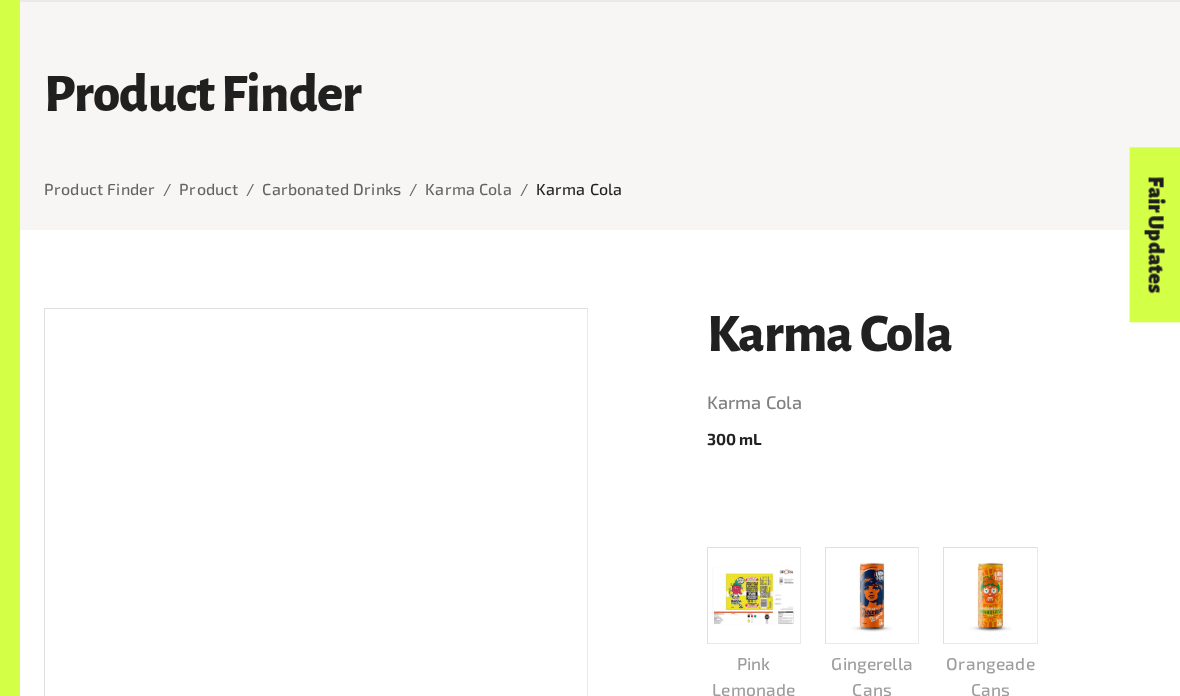 scroll, scrollTop: 0, scrollLeft: 0, axis: both 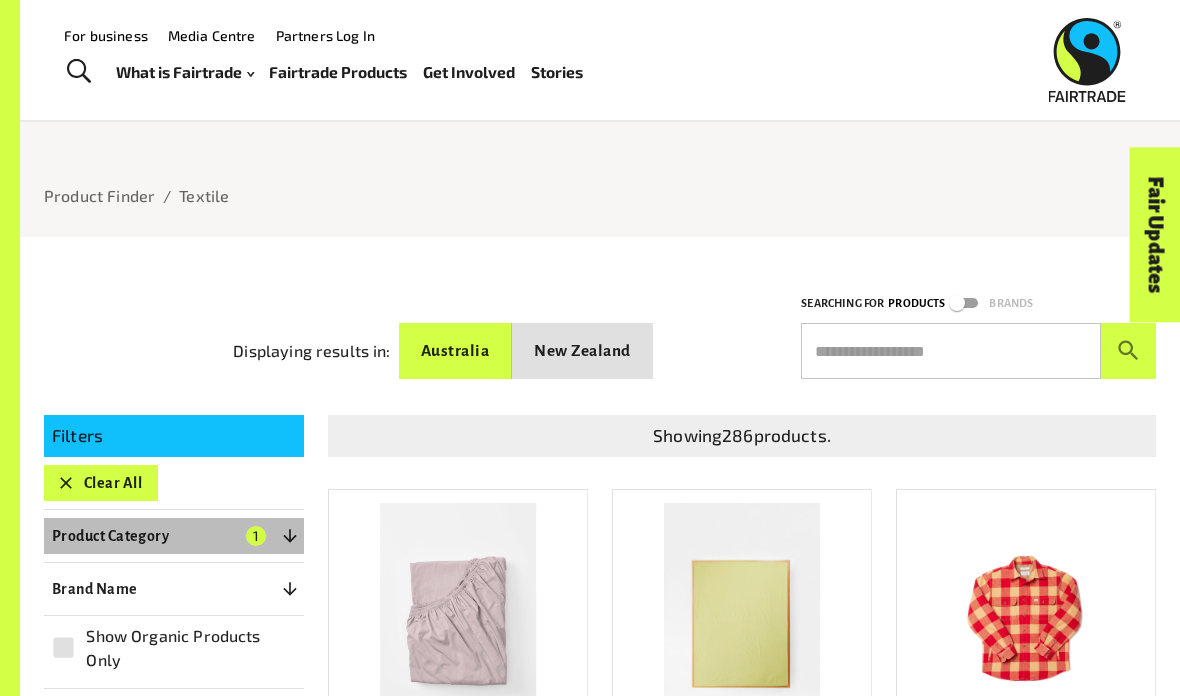 click 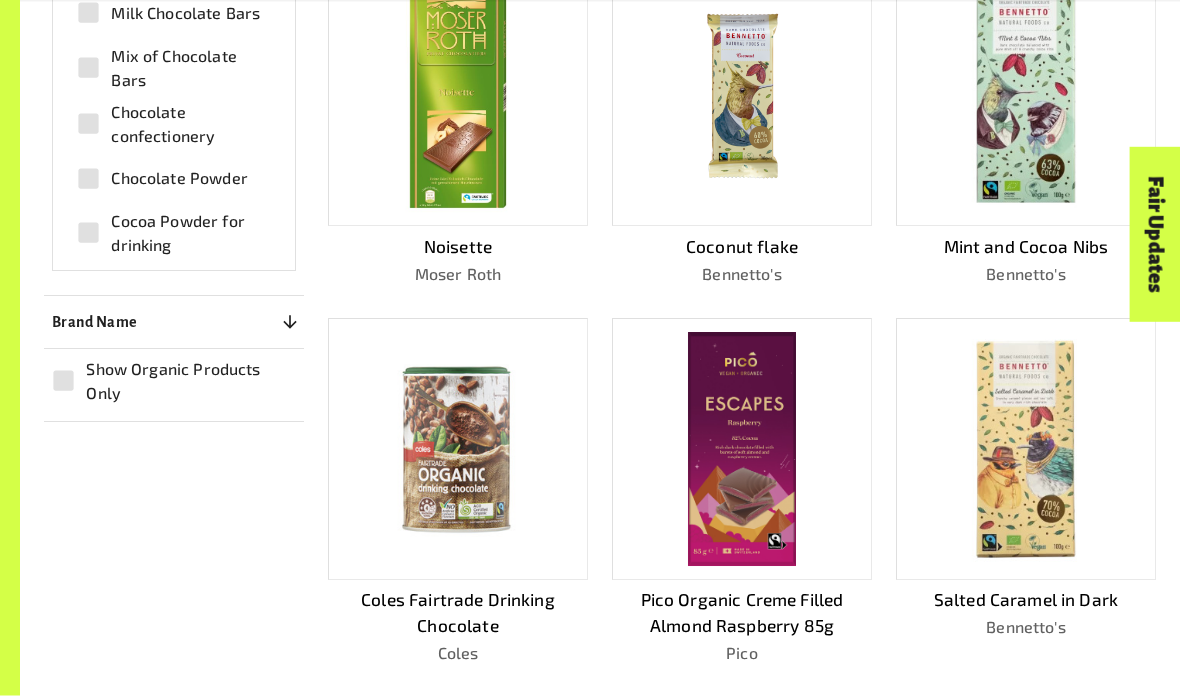 scroll, scrollTop: 941, scrollLeft: 0, axis: vertical 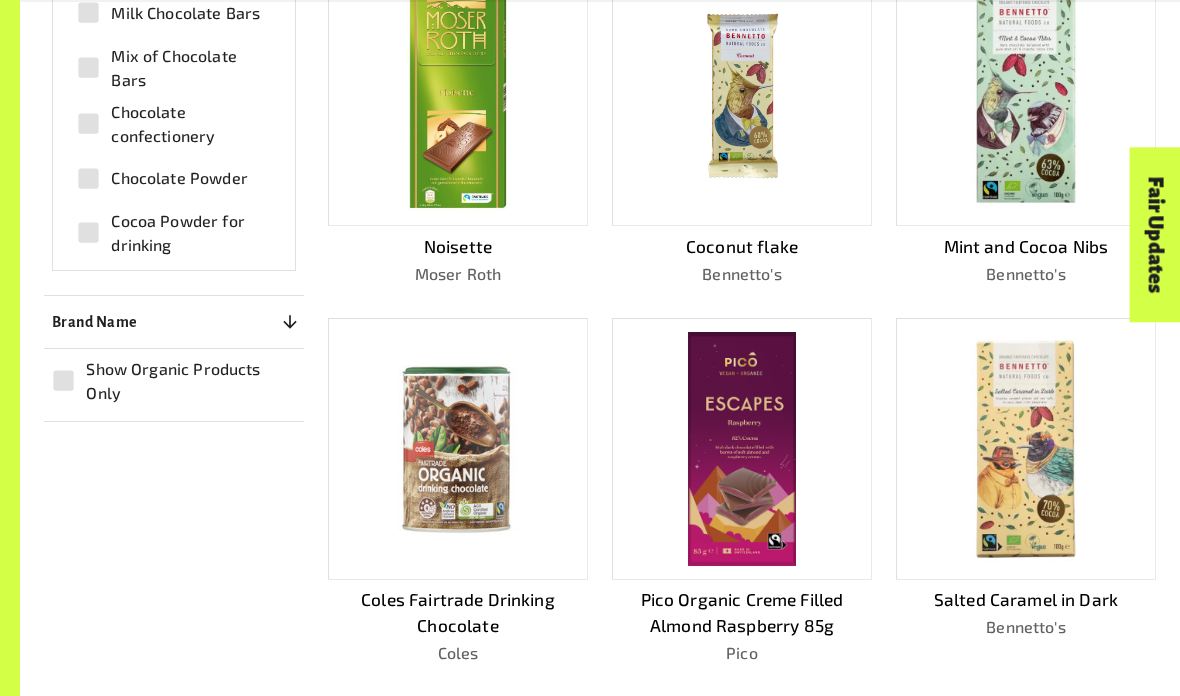 click on "2" at bounding box center [622, 723] 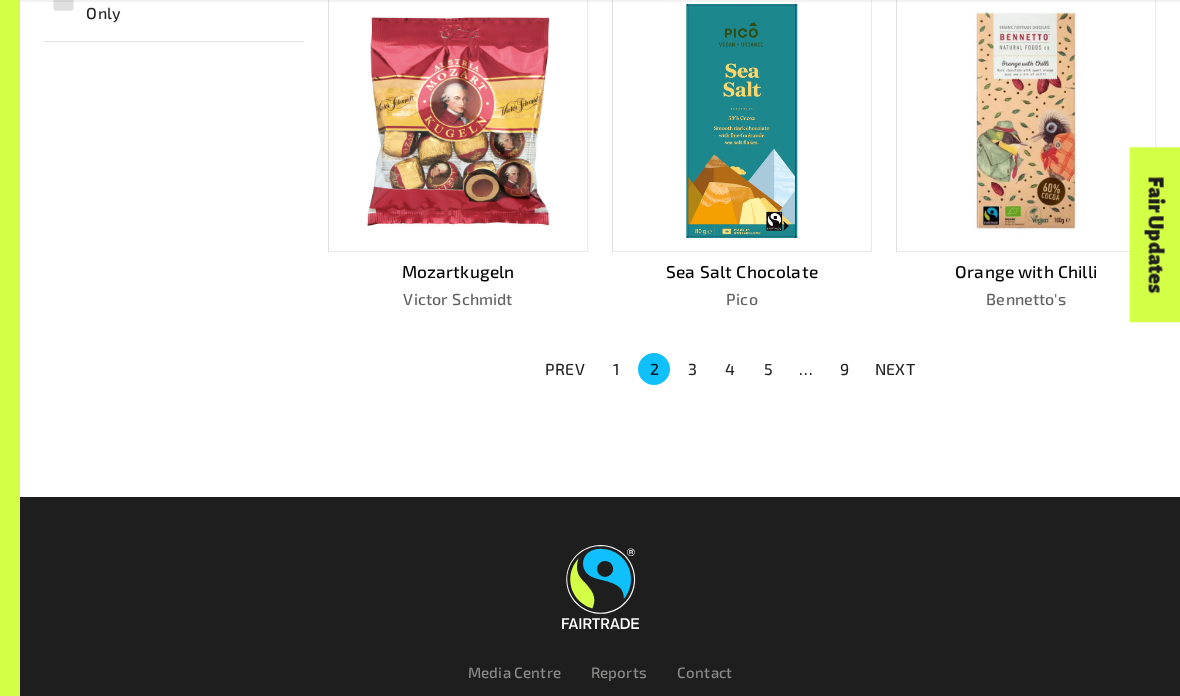 scroll, scrollTop: 1325, scrollLeft: 0, axis: vertical 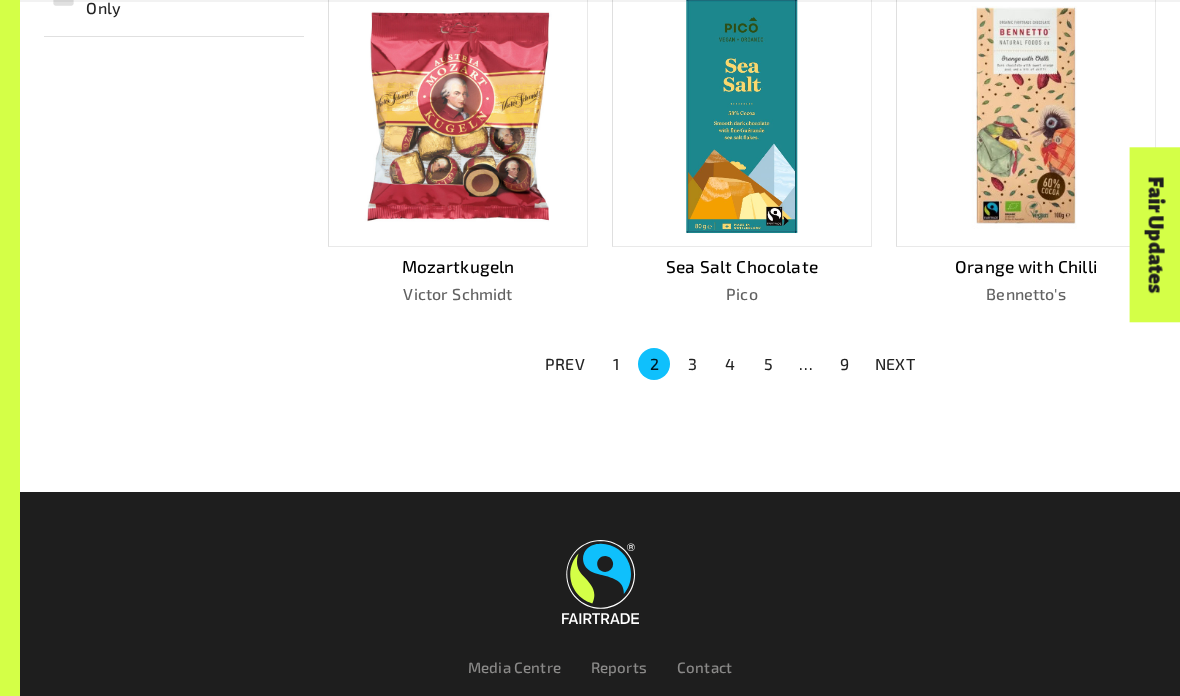 click on "3" at bounding box center [692, 364] 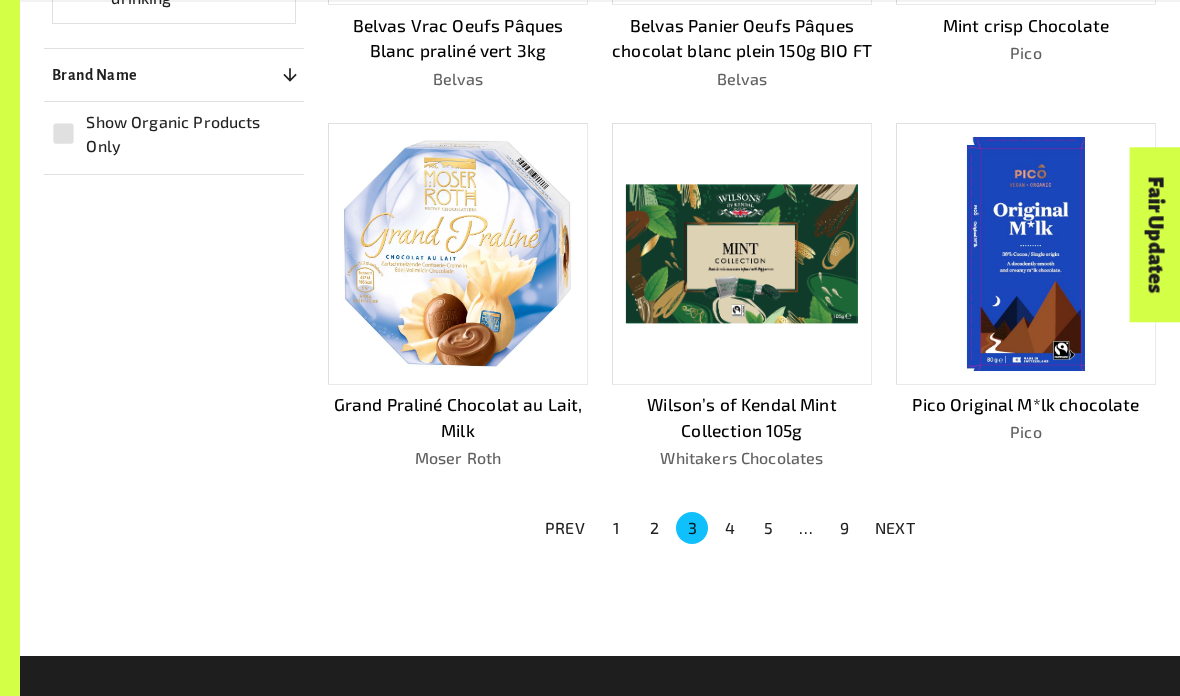 scroll, scrollTop: 1187, scrollLeft: 0, axis: vertical 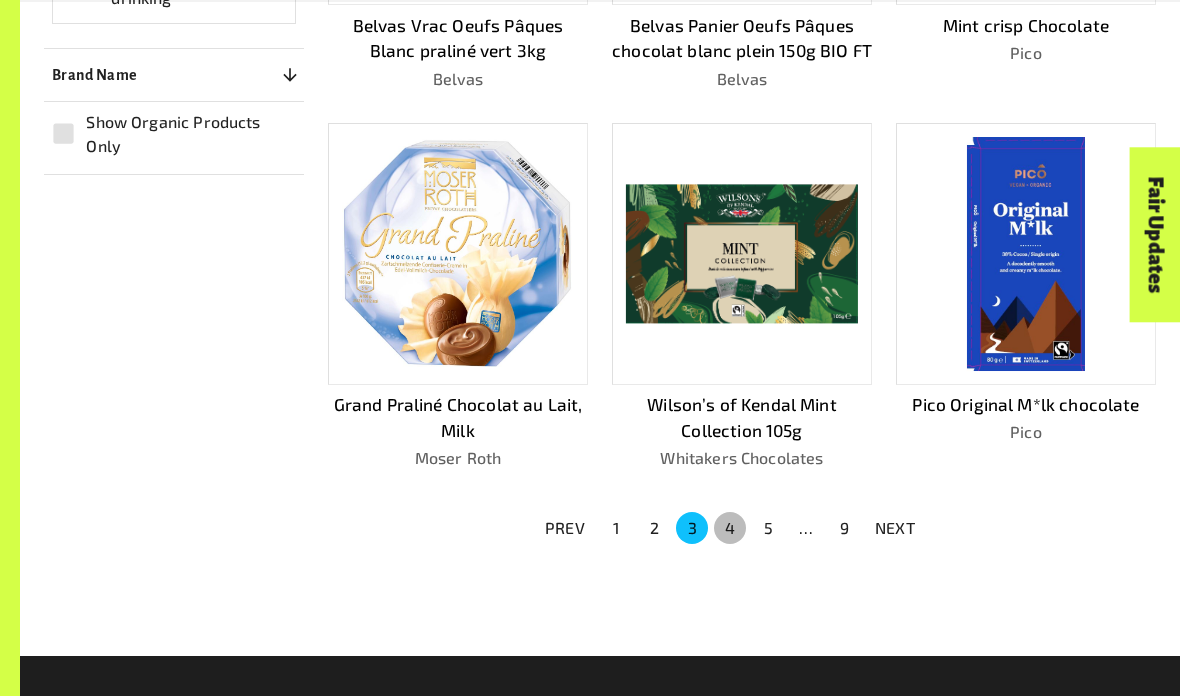 click on "4" at bounding box center [730, 528] 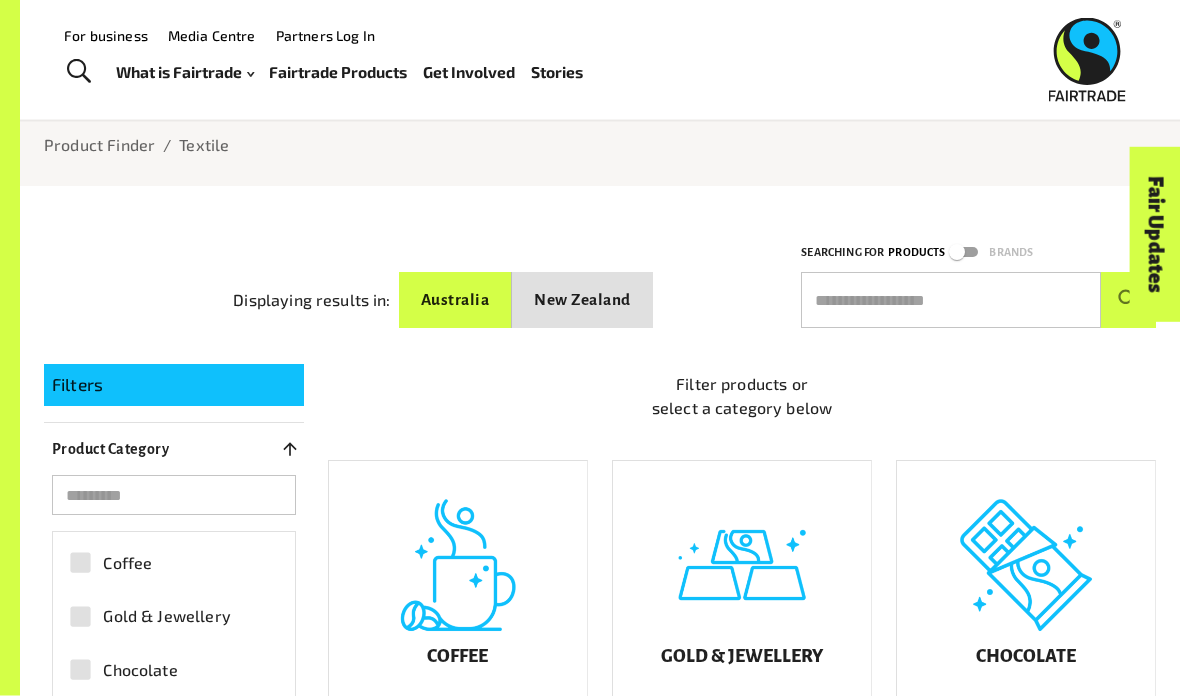 scroll, scrollTop: 0, scrollLeft: 0, axis: both 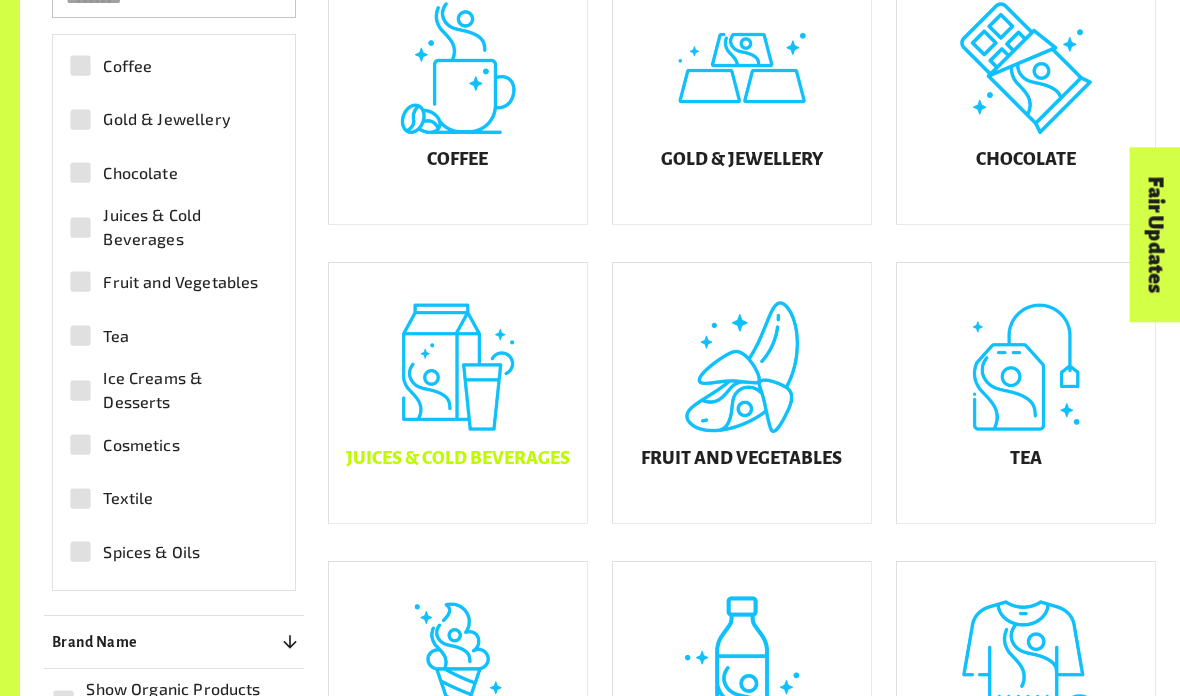 click on "Juices & Cold Beverages" at bounding box center (458, 393) 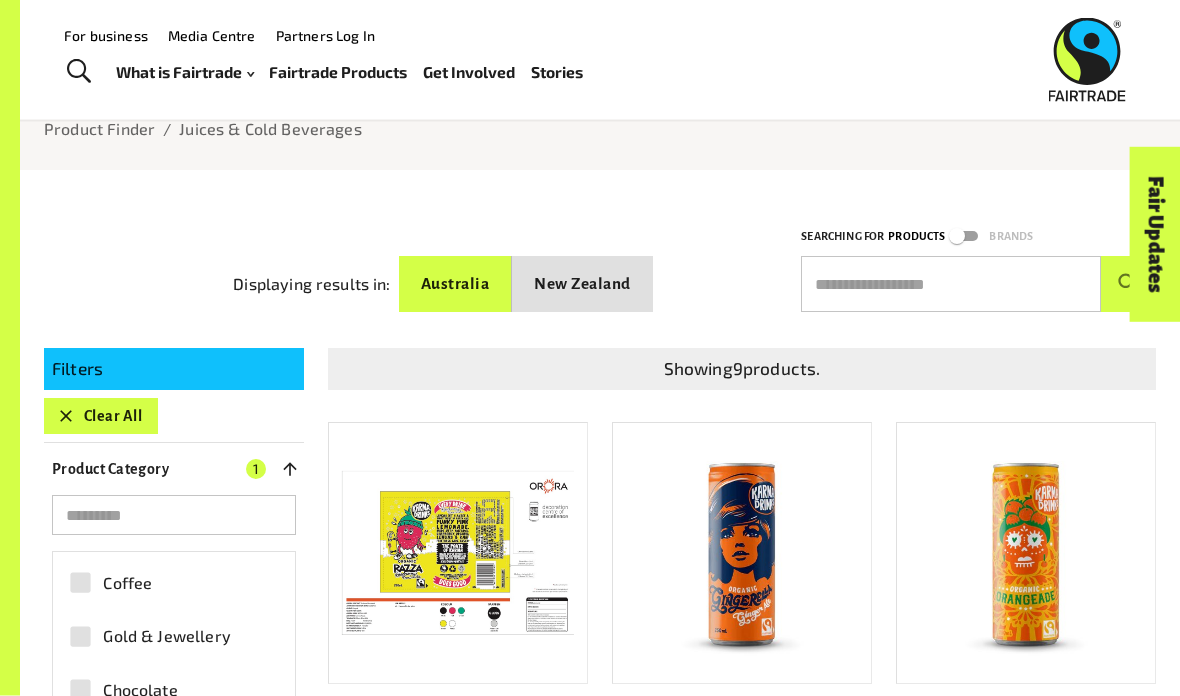 scroll, scrollTop: 103, scrollLeft: 0, axis: vertical 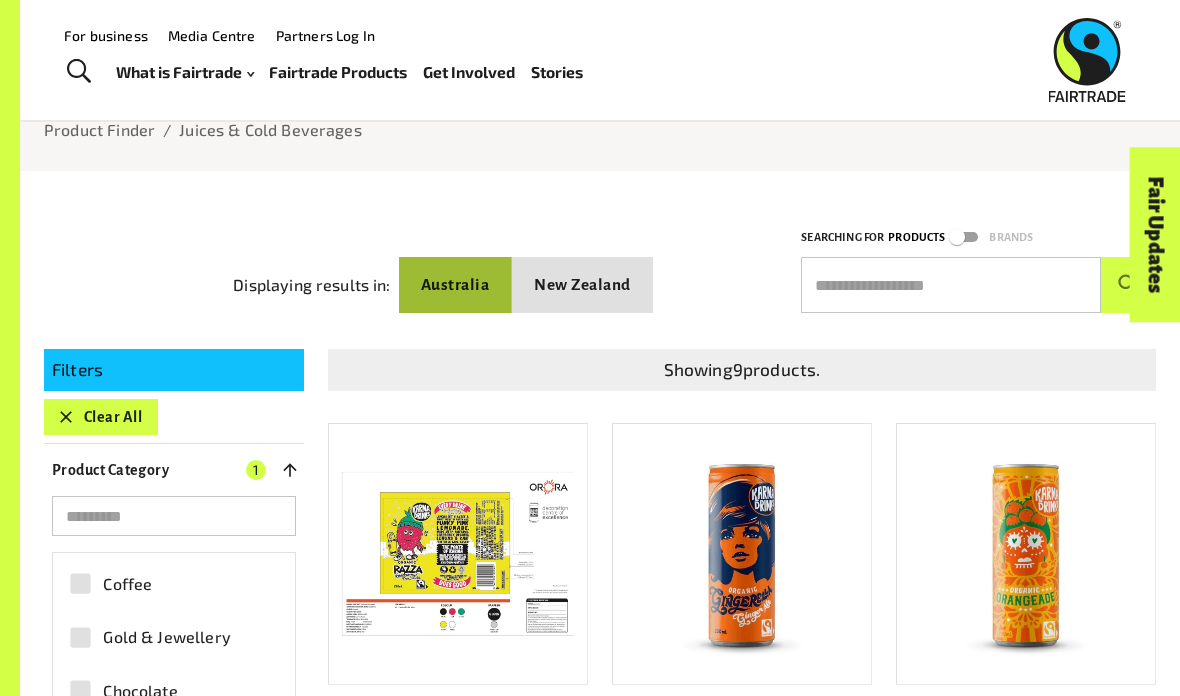 click on "Australia" at bounding box center [455, 285] 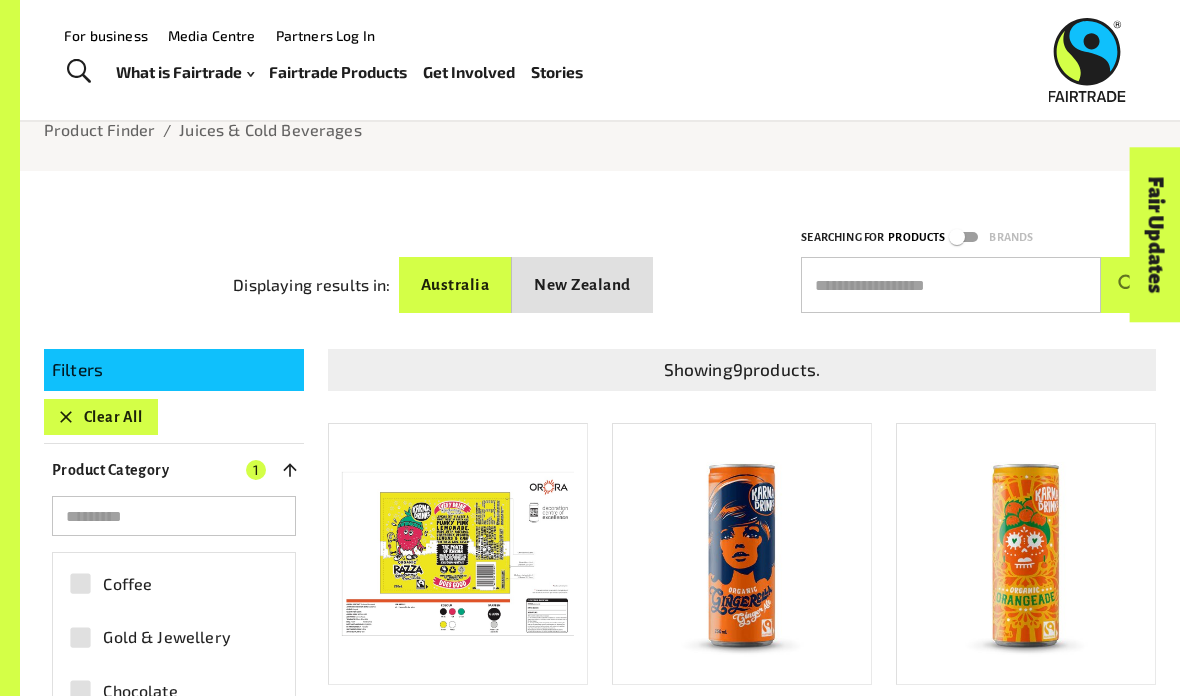 click on "Australia" at bounding box center (455, 285) 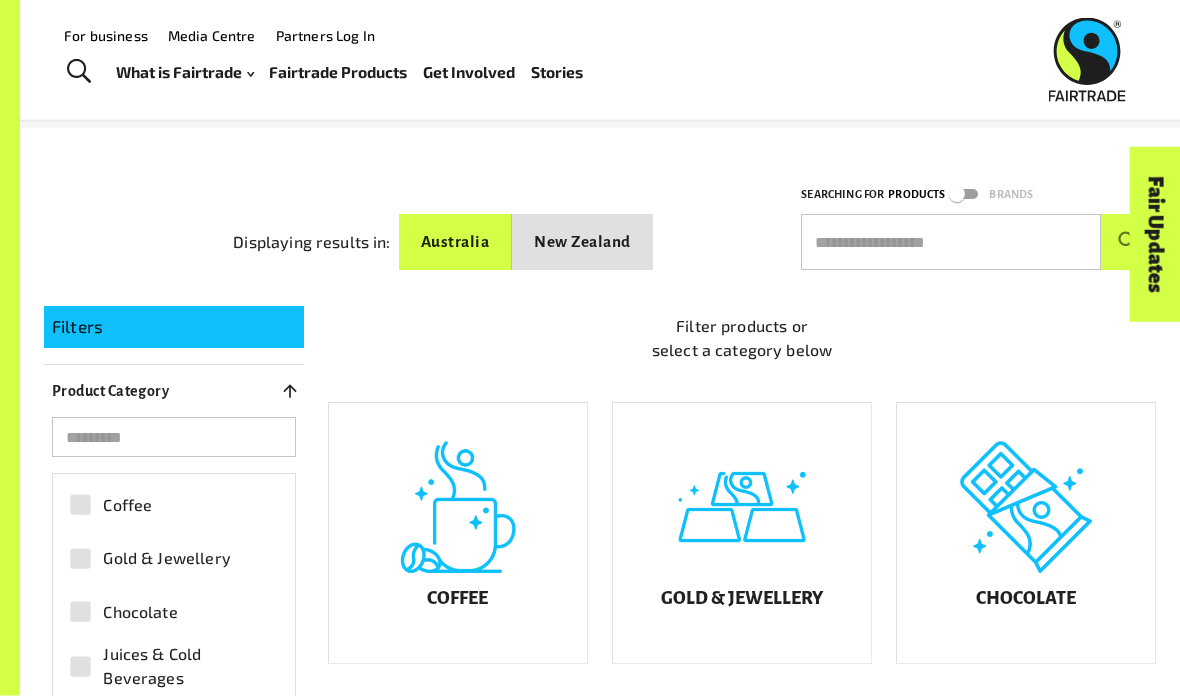 scroll, scrollTop: 131, scrollLeft: 0, axis: vertical 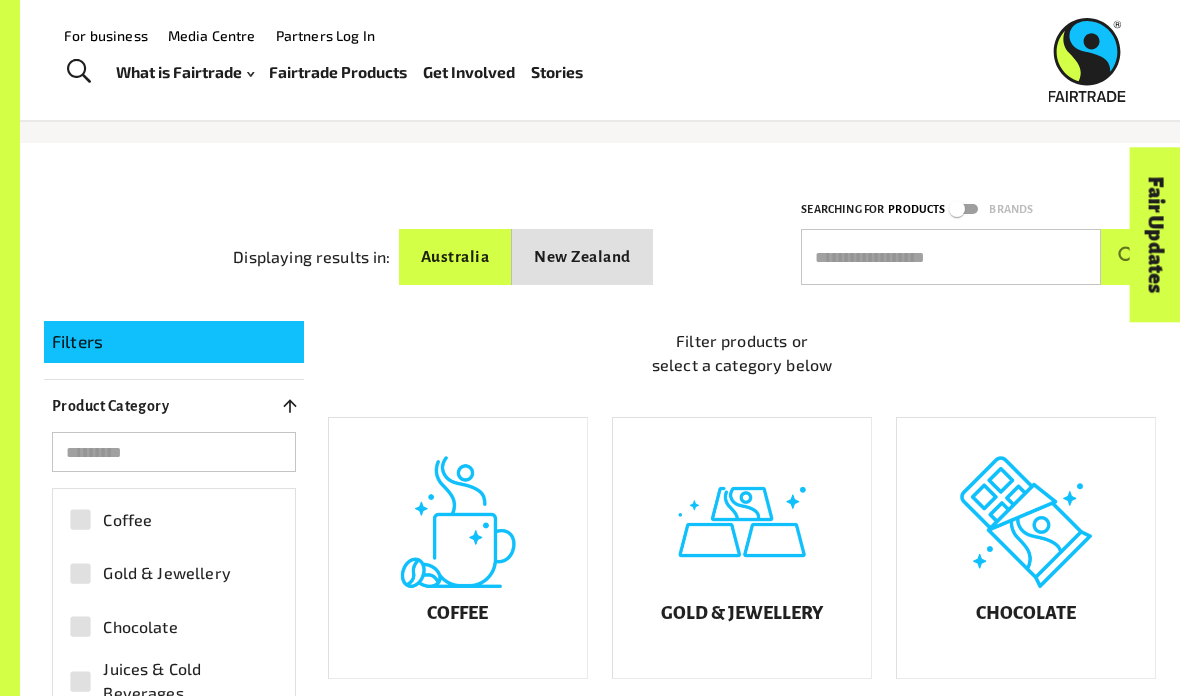 click on "Fairtrade Products" at bounding box center [338, 72] 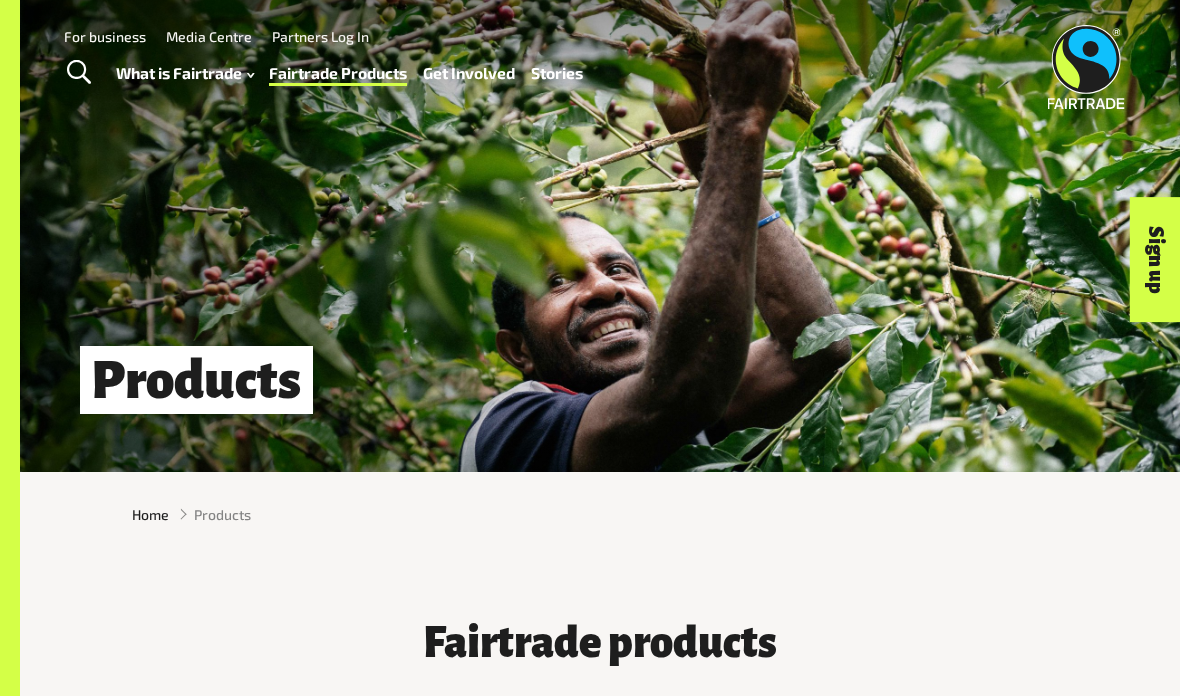 scroll, scrollTop: 0, scrollLeft: 0, axis: both 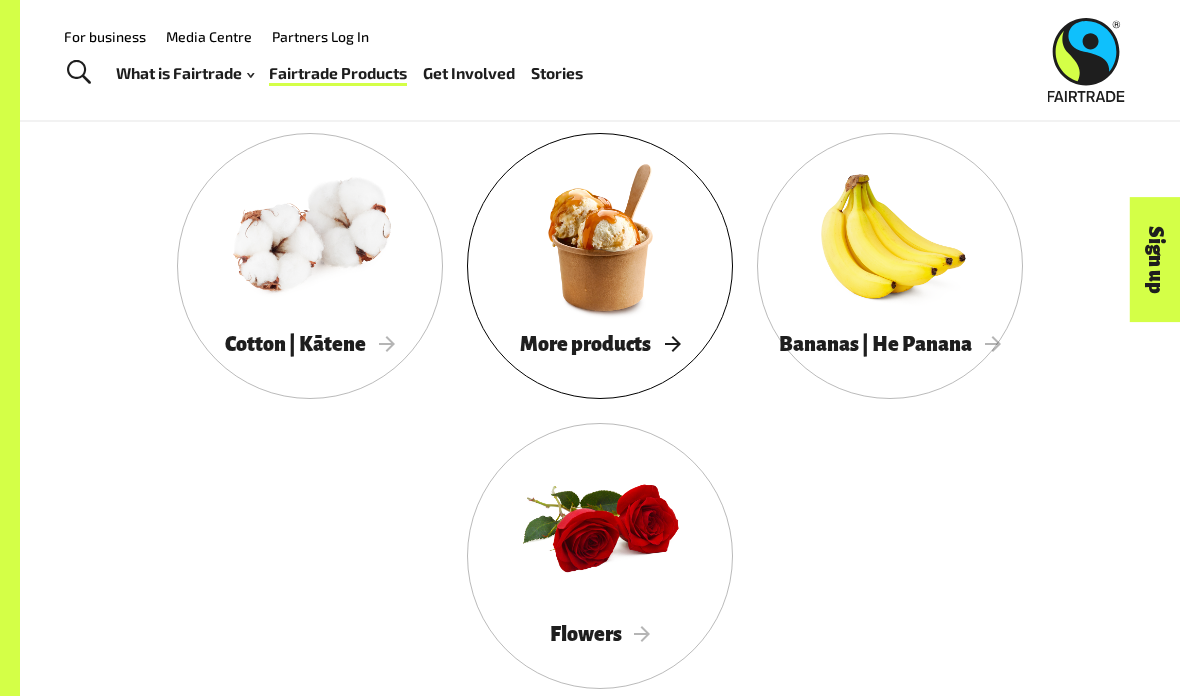 click at bounding box center [600, 237] 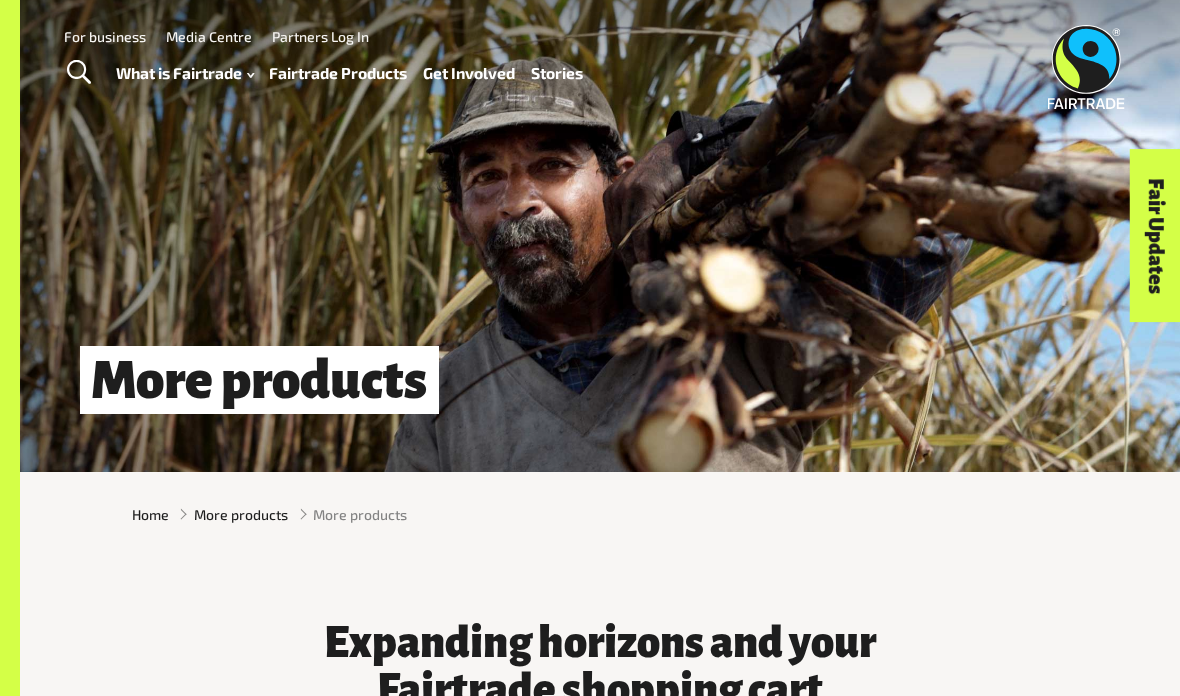 scroll, scrollTop: 0, scrollLeft: 0, axis: both 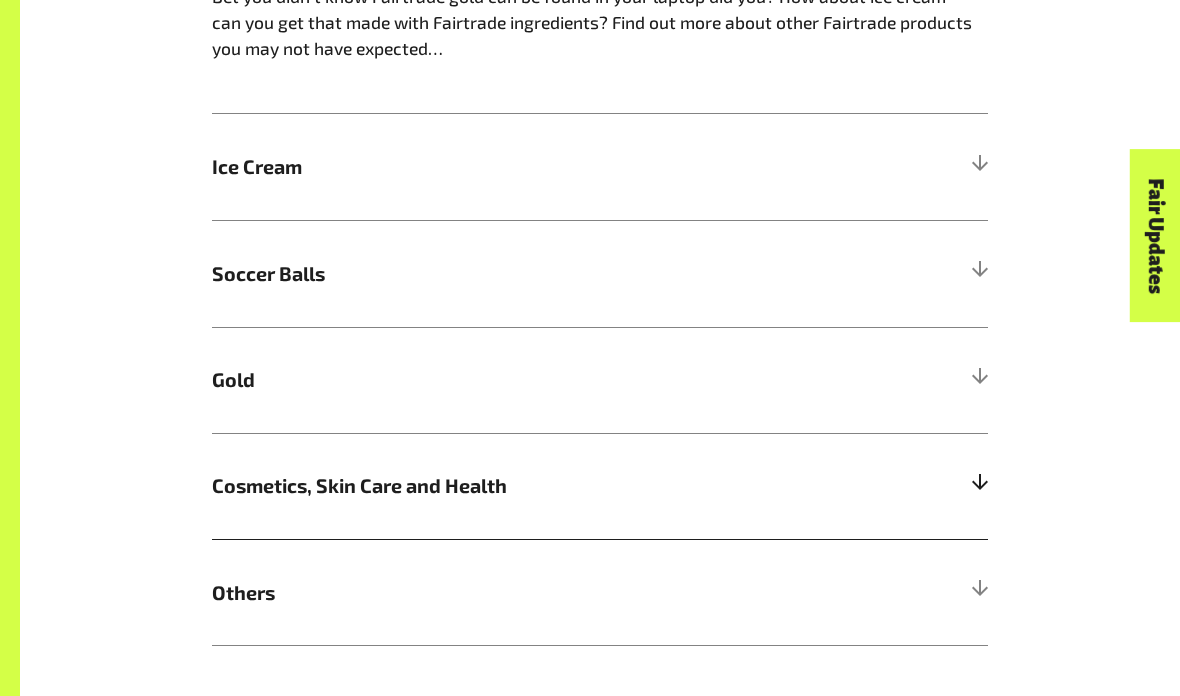 click on "Cosmetics, Skin Care and Health" at bounding box center (503, 486) 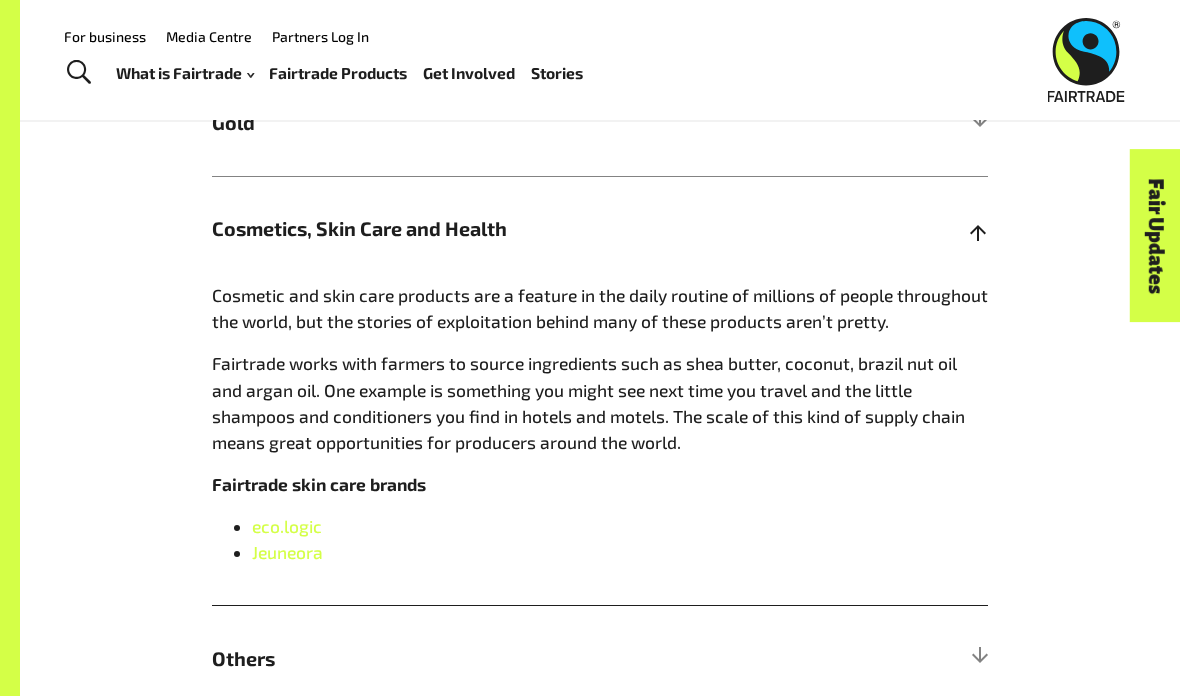 scroll, scrollTop: 1449, scrollLeft: 0, axis: vertical 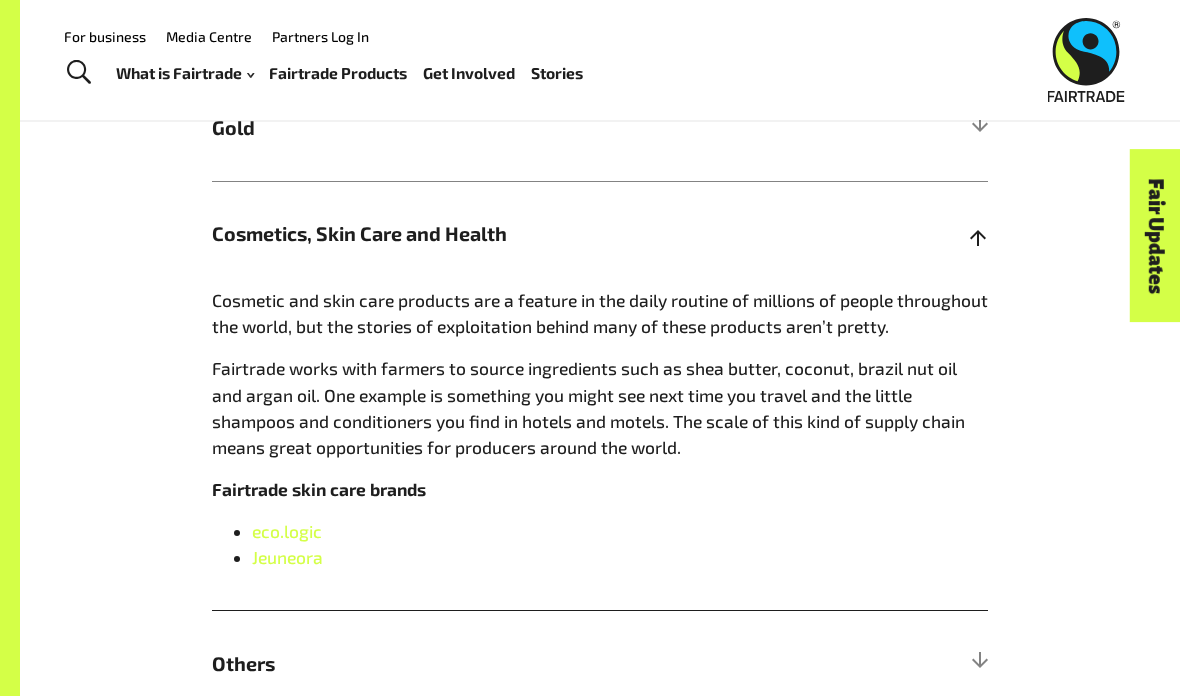 click on "Cosmetics, Skin Care and Health" at bounding box center [600, 234] 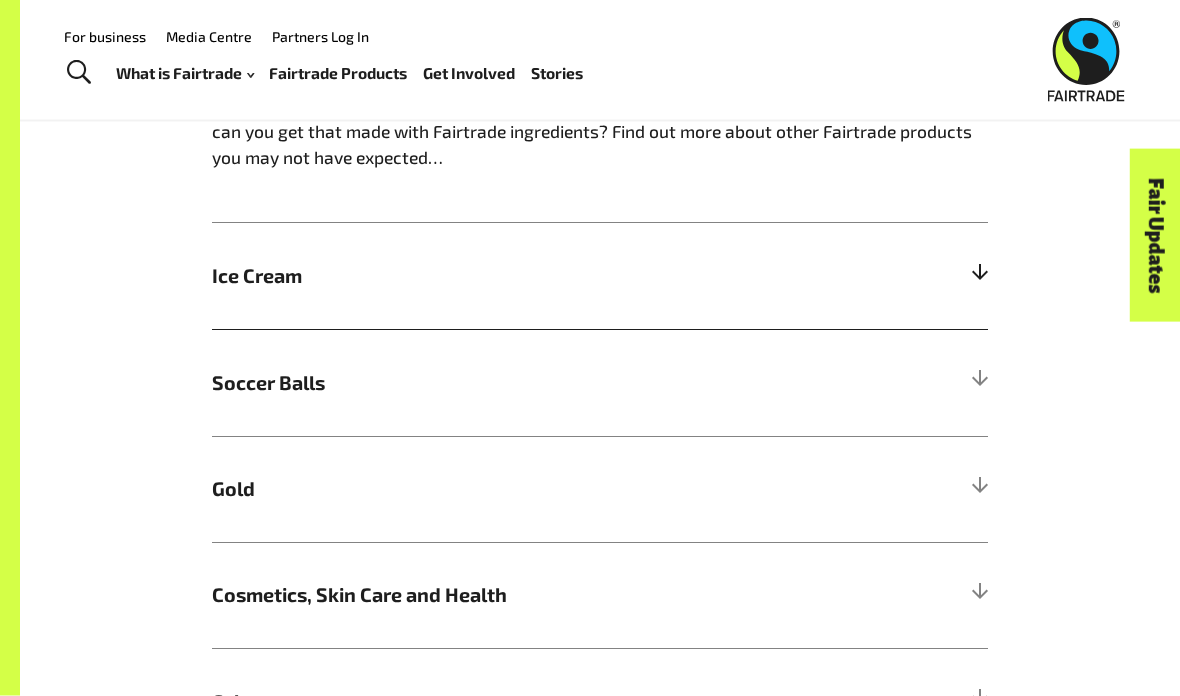 click on "Ice Cream" at bounding box center (503, 277) 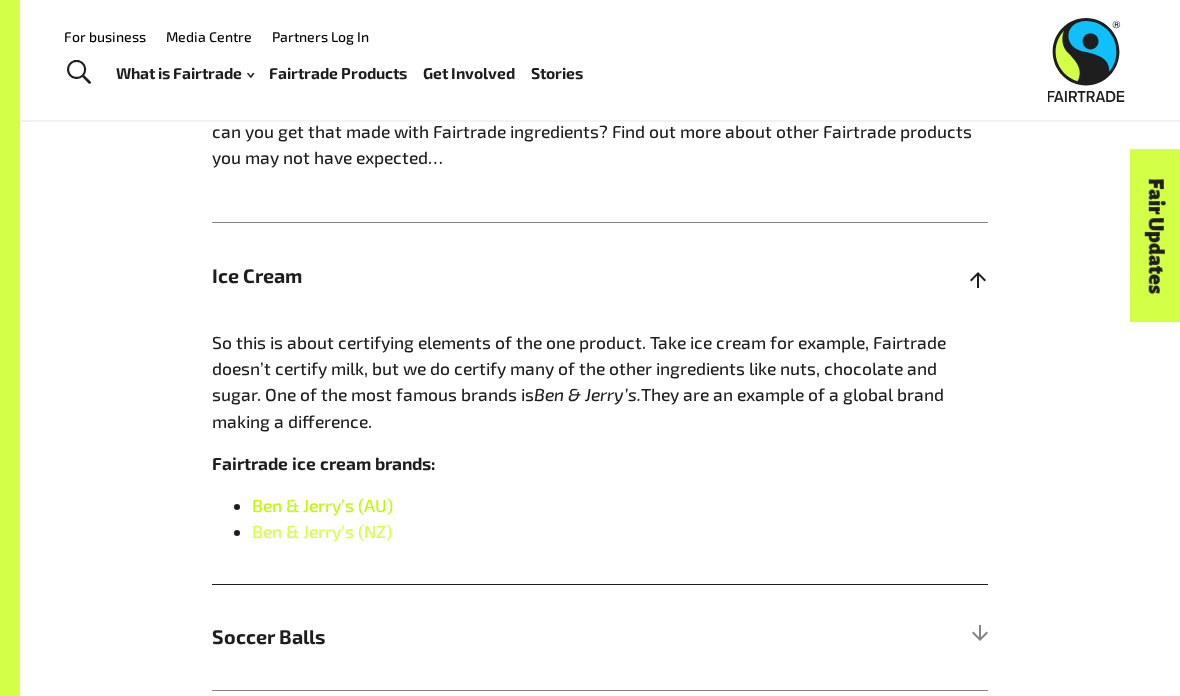 click on "Ben & Jerry’s (AU)" at bounding box center [322, 505] 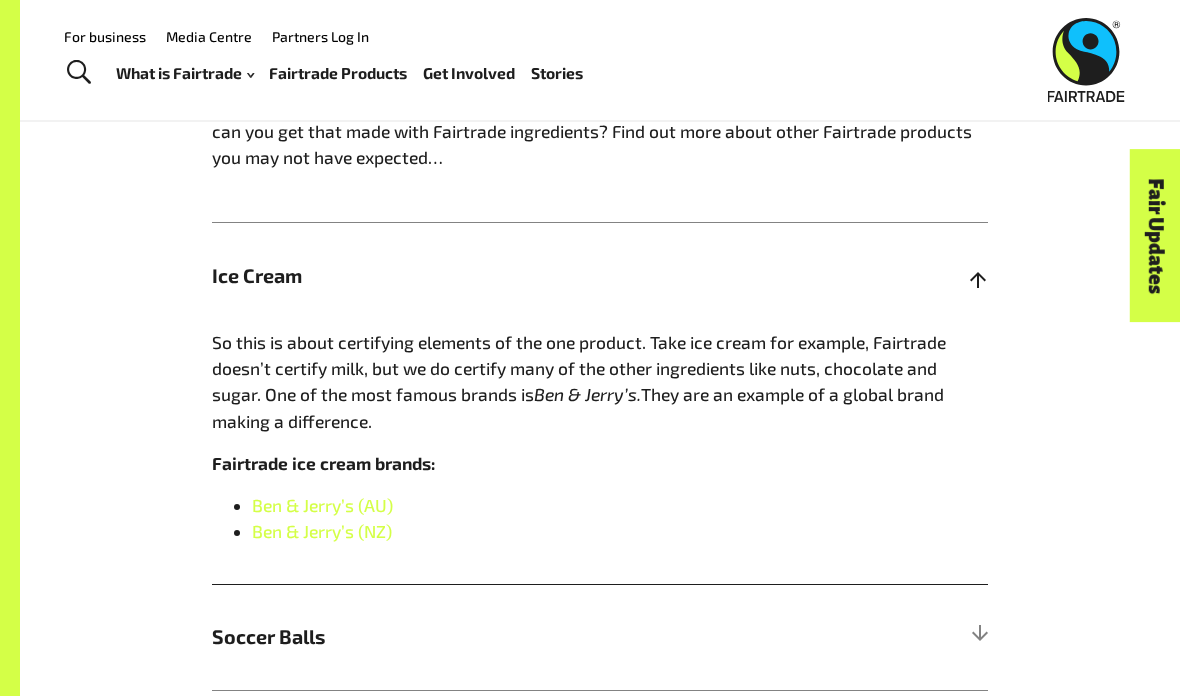 click on "Ice Cream" at bounding box center [503, 276] 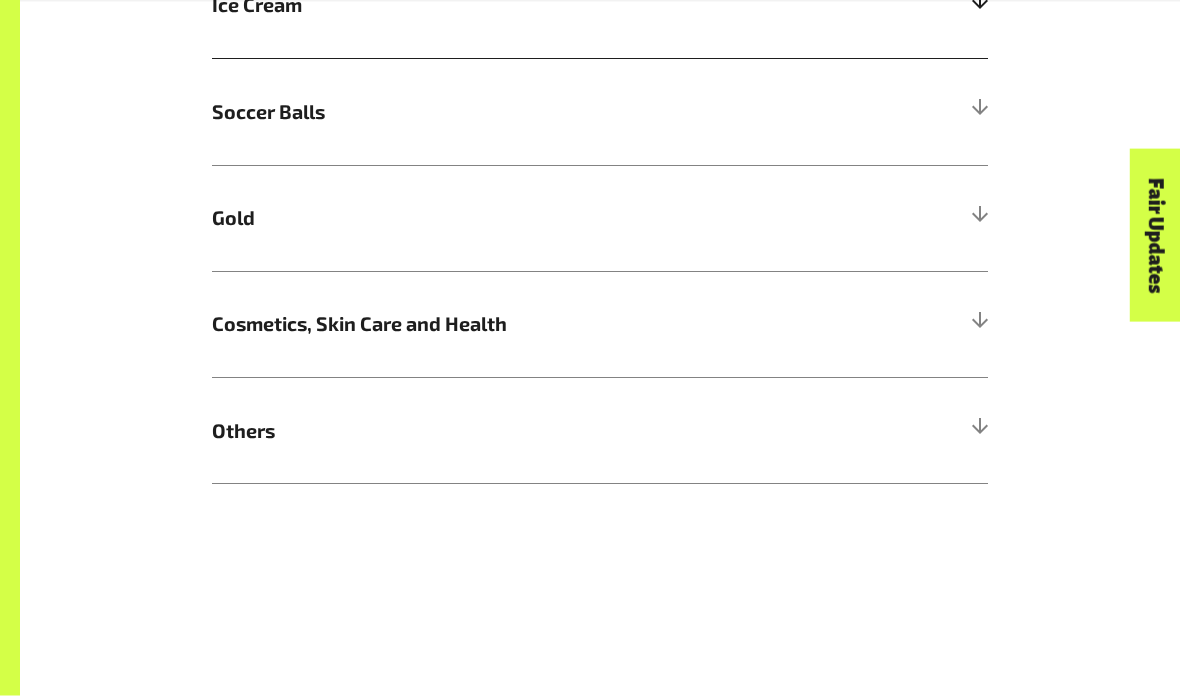 scroll, scrollTop: 1359, scrollLeft: 0, axis: vertical 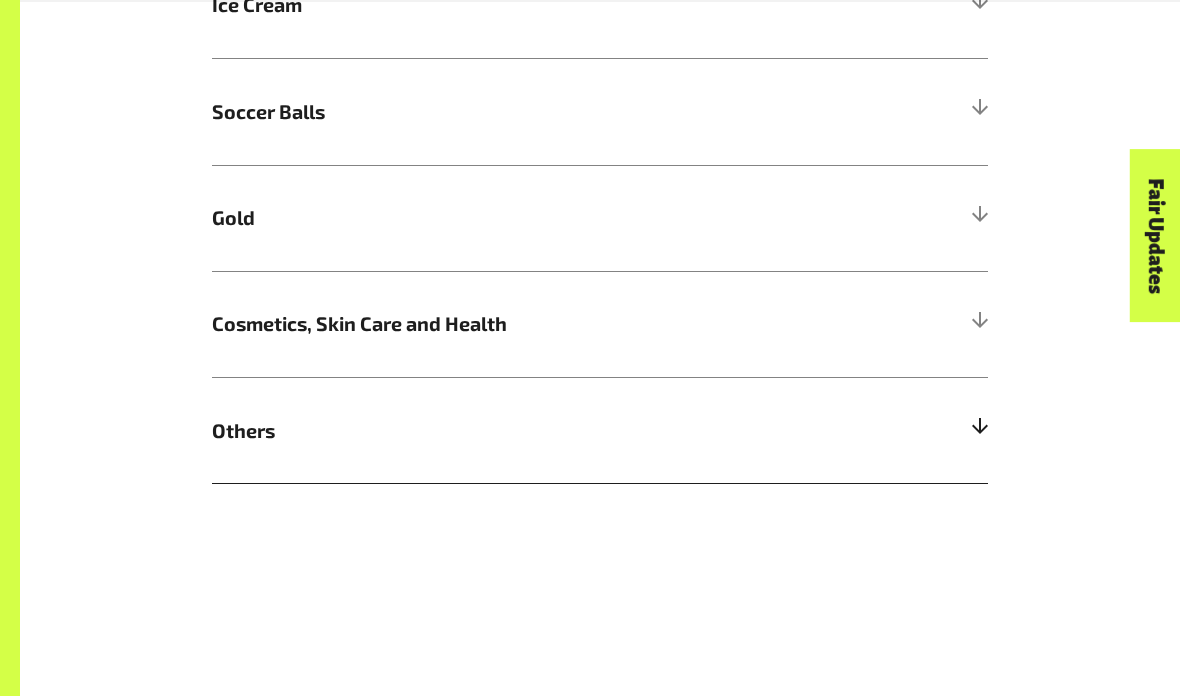 click on "Others" at bounding box center (503, 431) 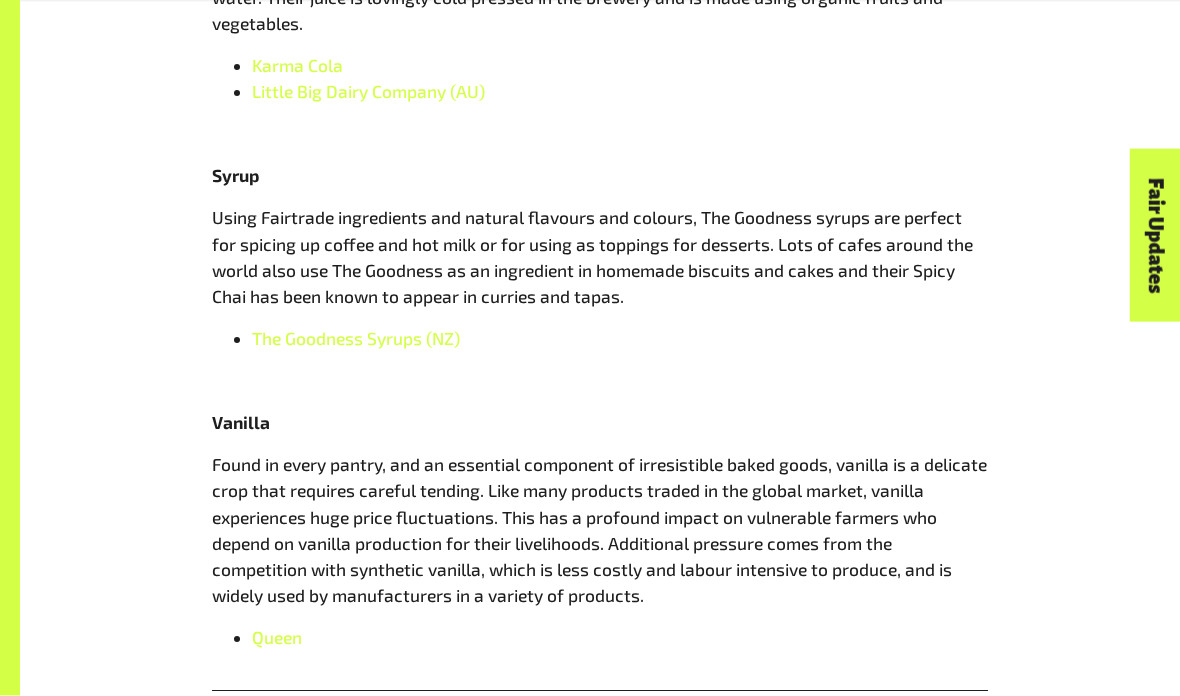 scroll, scrollTop: 2302, scrollLeft: 0, axis: vertical 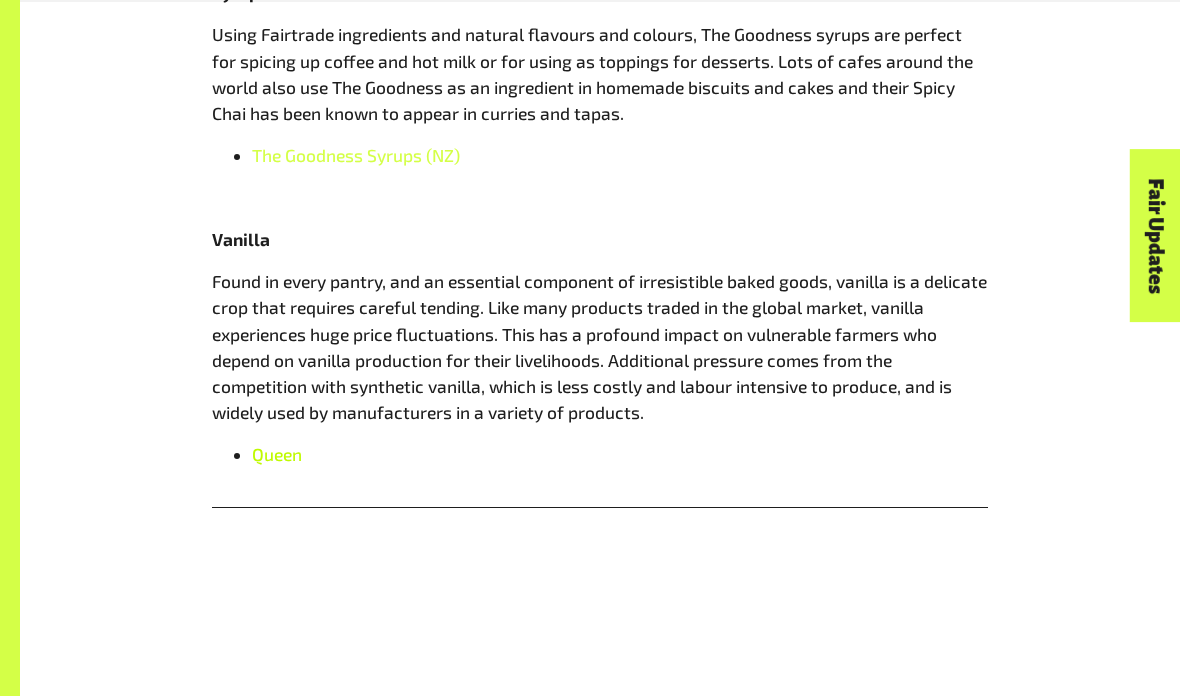 click on "Queen" at bounding box center (277, 454) 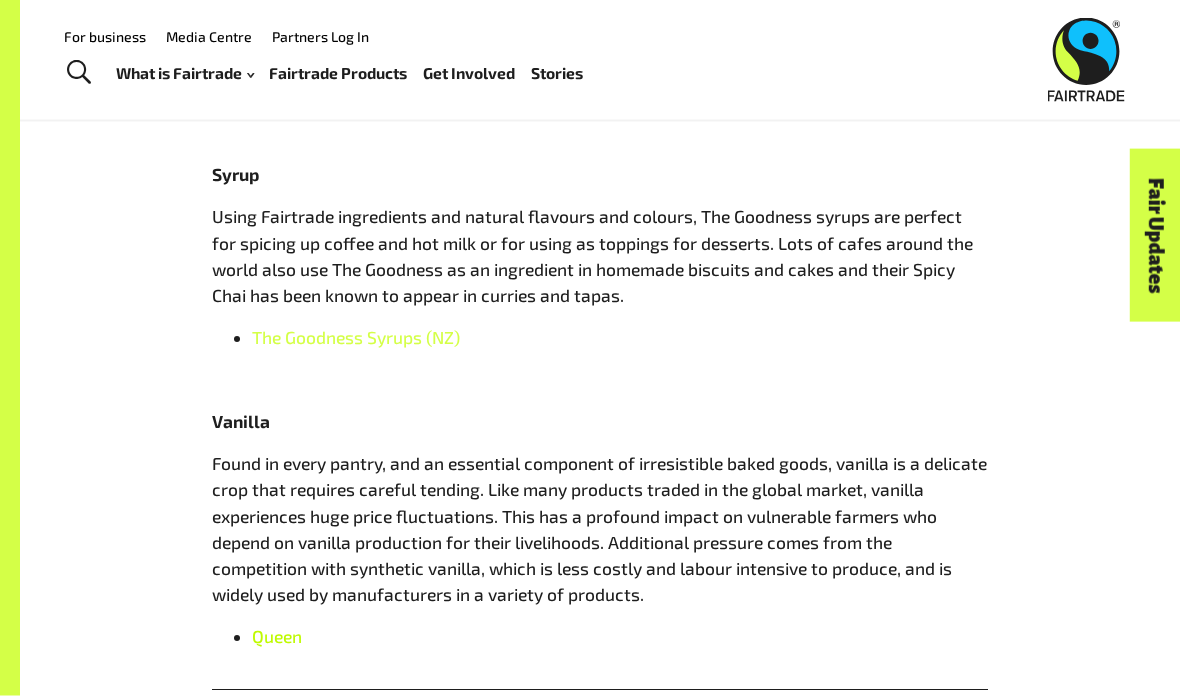 scroll, scrollTop: 2031, scrollLeft: 0, axis: vertical 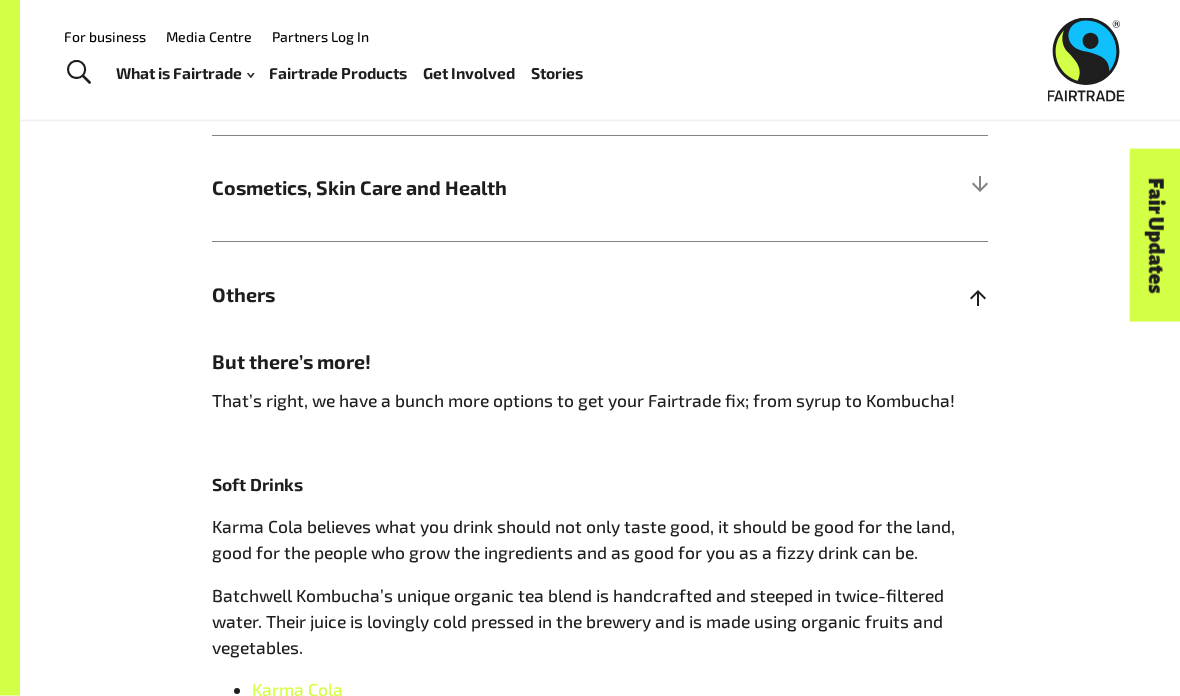 click on "Others" at bounding box center [503, 296] 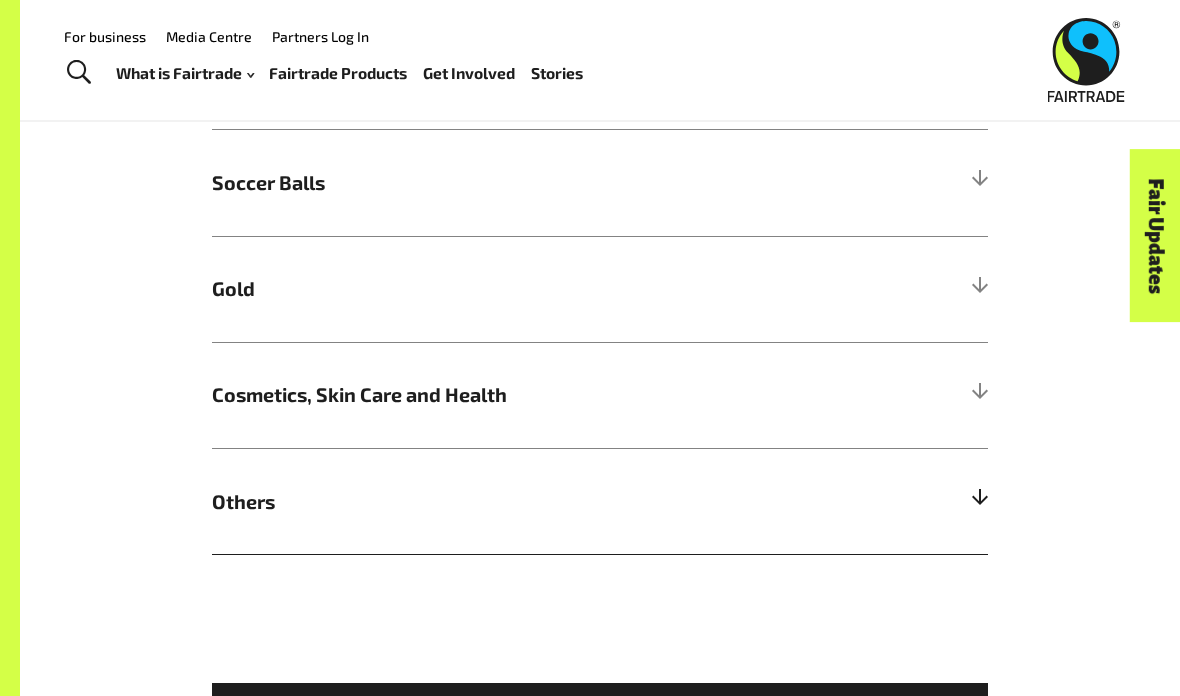 scroll, scrollTop: 1283, scrollLeft: 0, axis: vertical 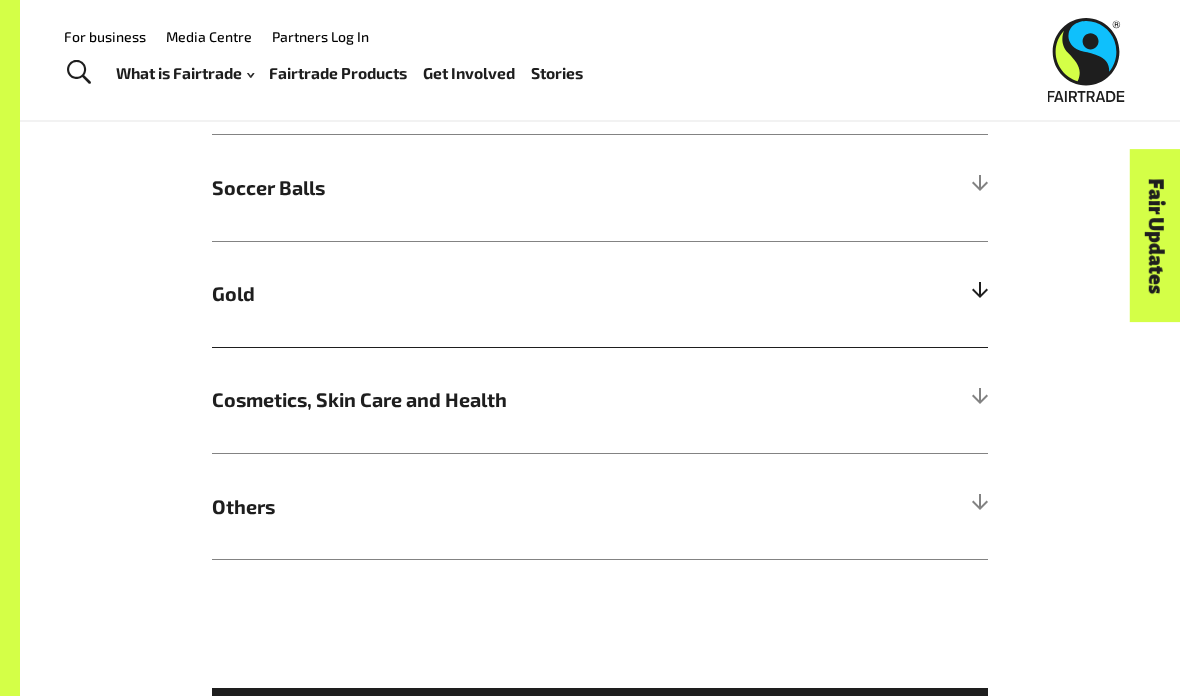 click on "Gold" at bounding box center (503, 294) 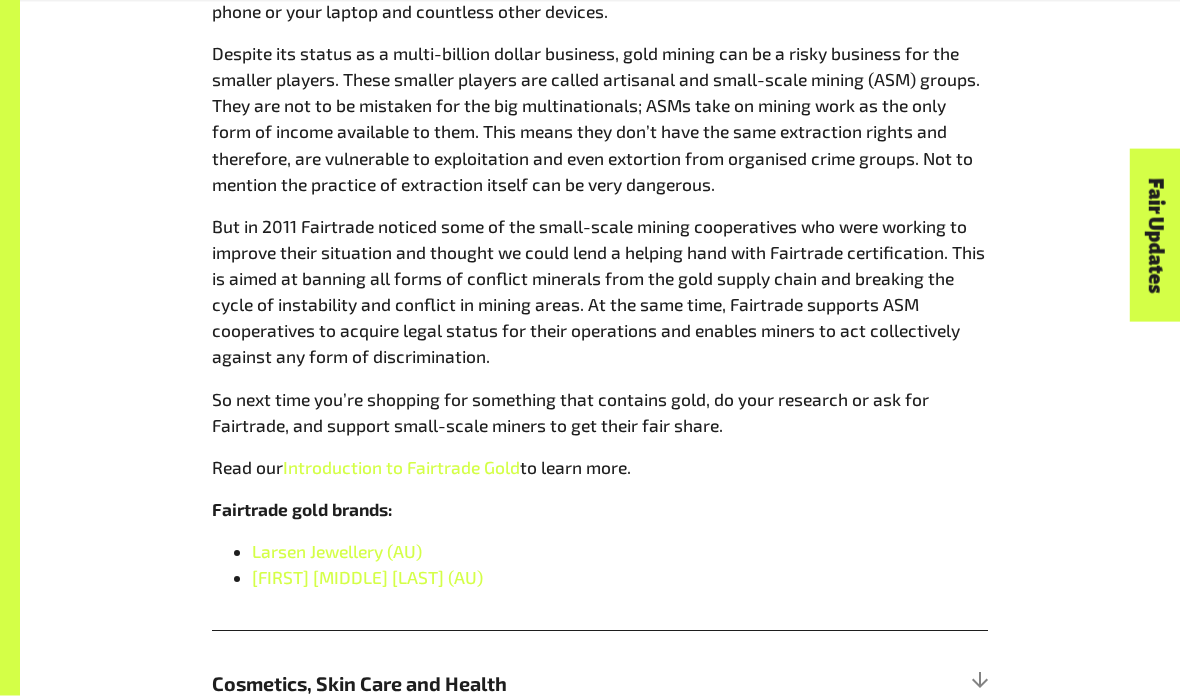 scroll, scrollTop: 1658, scrollLeft: 0, axis: vertical 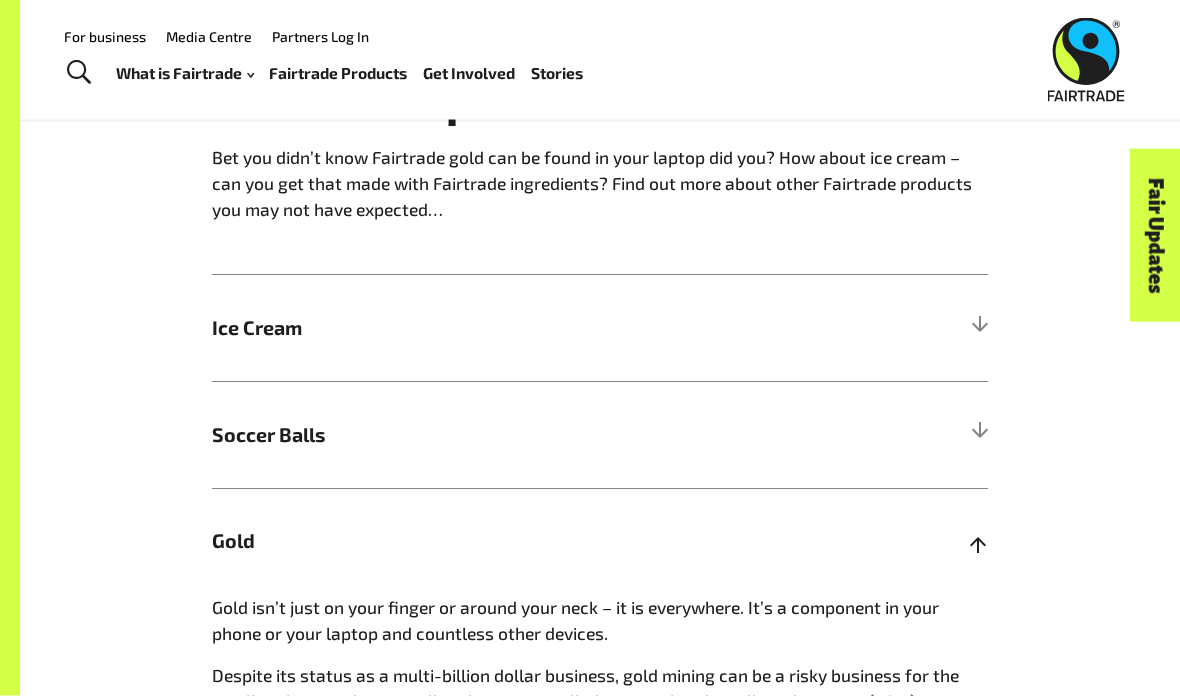 click on "Gold" at bounding box center [503, 542] 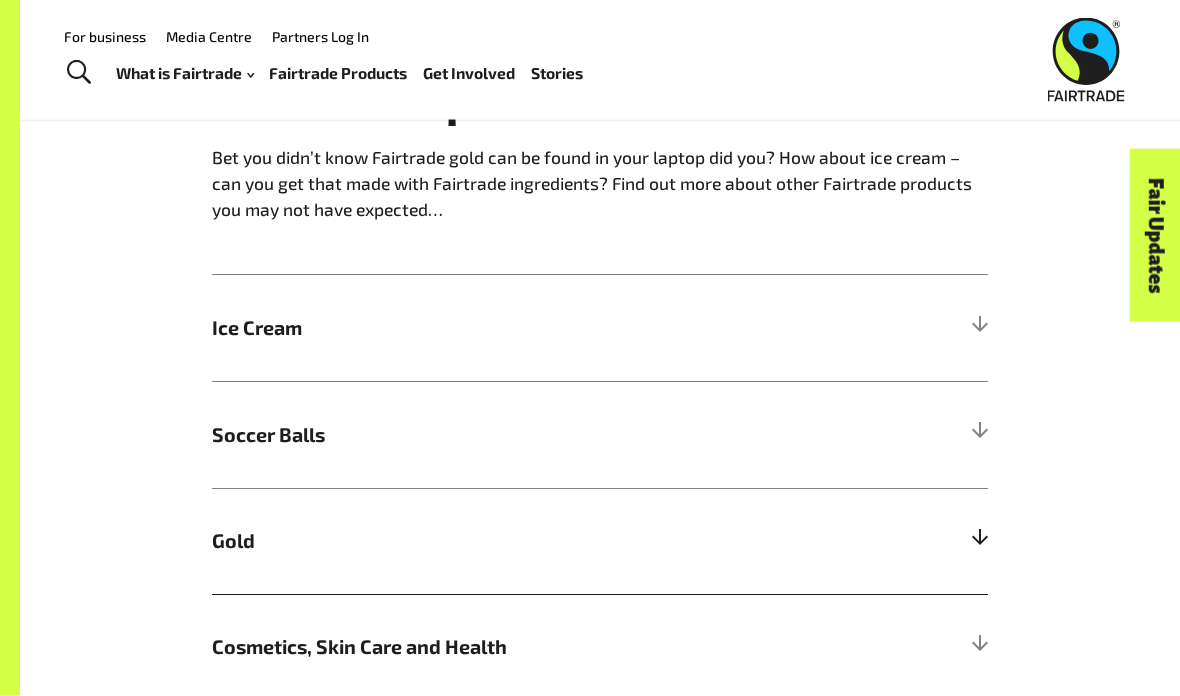 scroll, scrollTop: 1036, scrollLeft: 0, axis: vertical 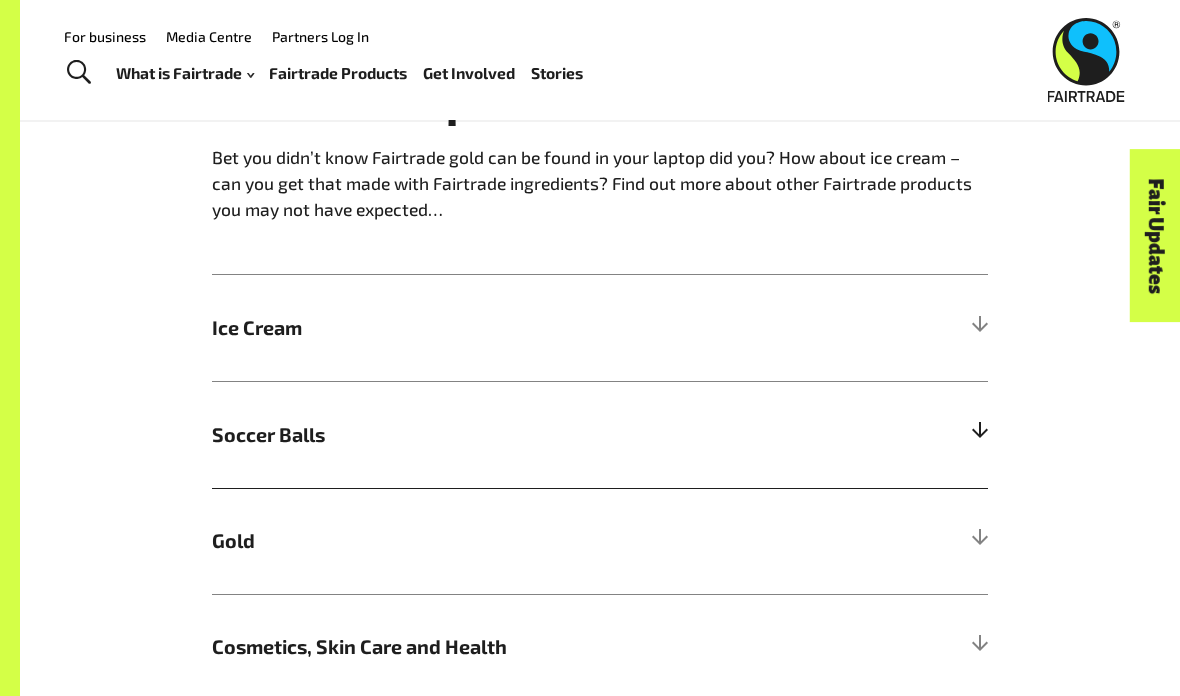 click on "Soccer Balls" at bounding box center [503, 435] 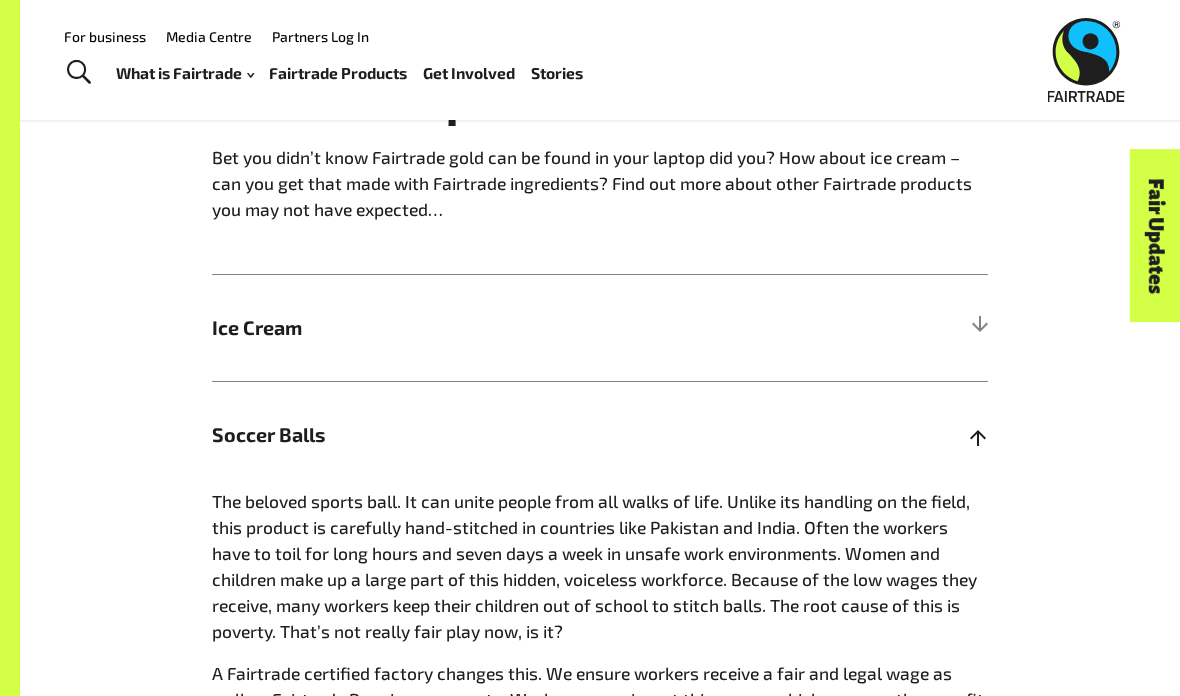 click on "Soccer Balls" at bounding box center (503, 435) 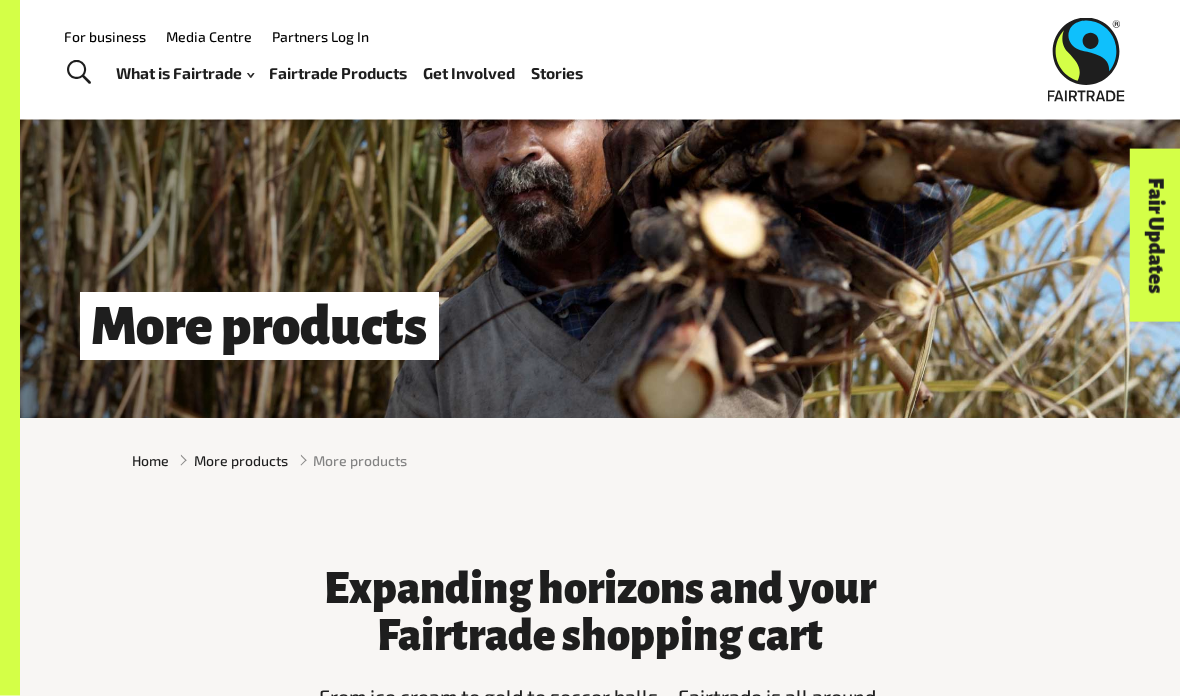 scroll, scrollTop: 47, scrollLeft: 0, axis: vertical 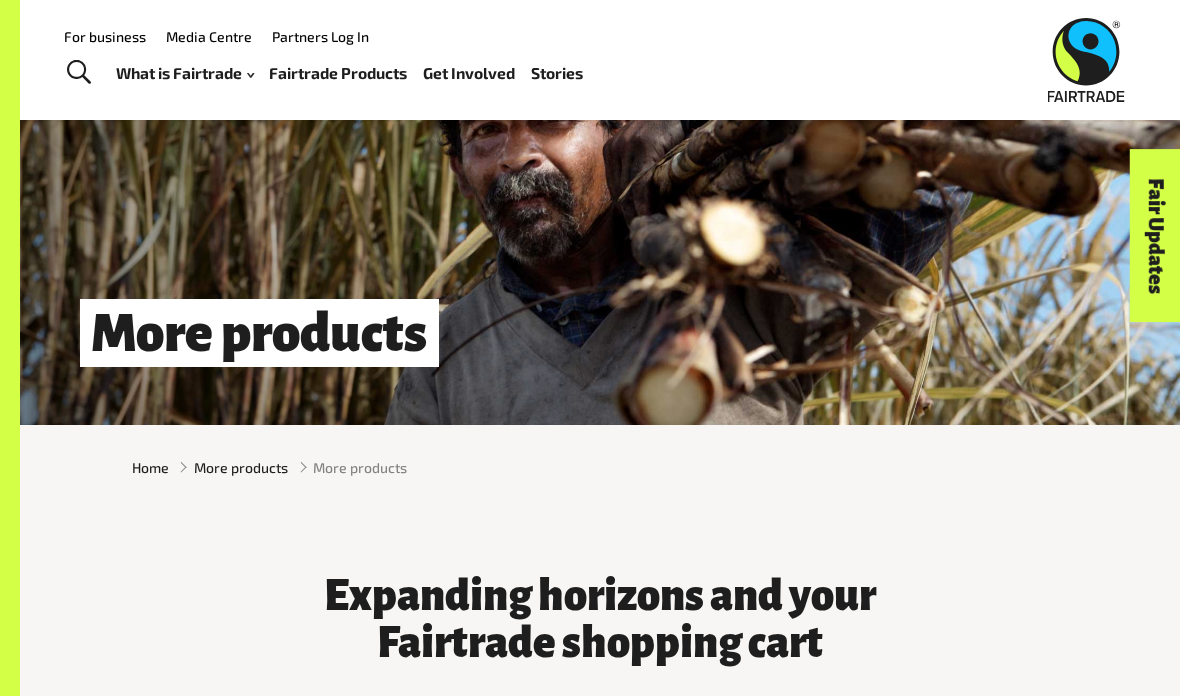 click on "Fairtrade Products" at bounding box center (338, 73) 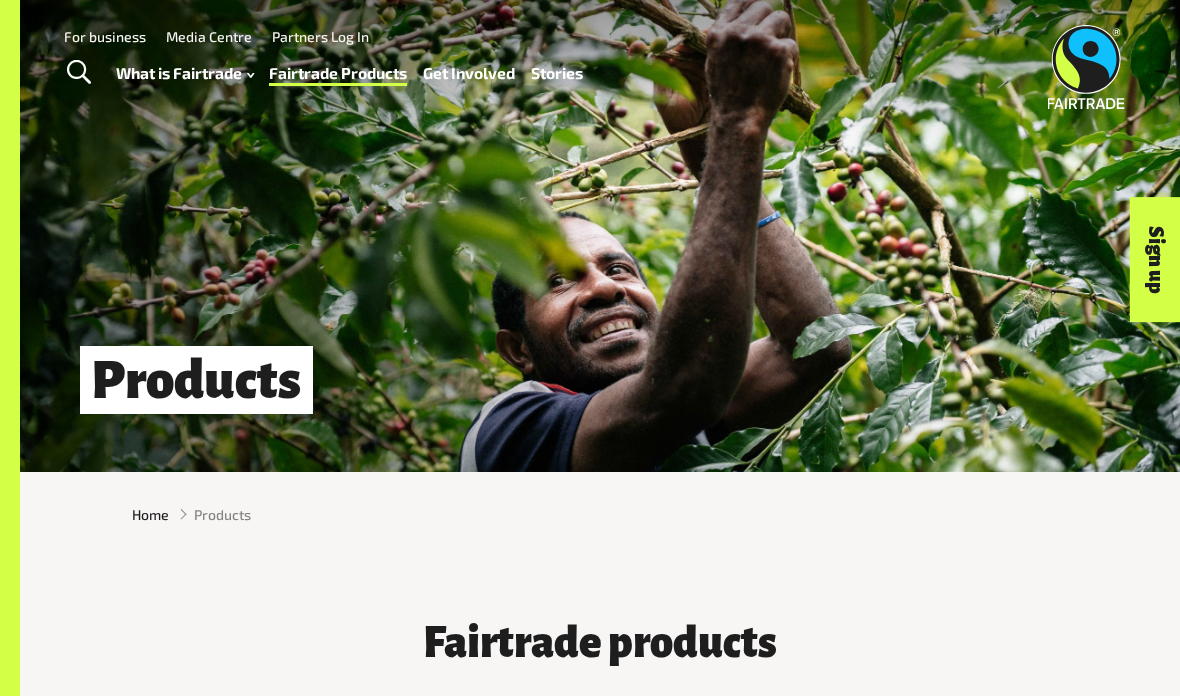 scroll, scrollTop: 0, scrollLeft: 0, axis: both 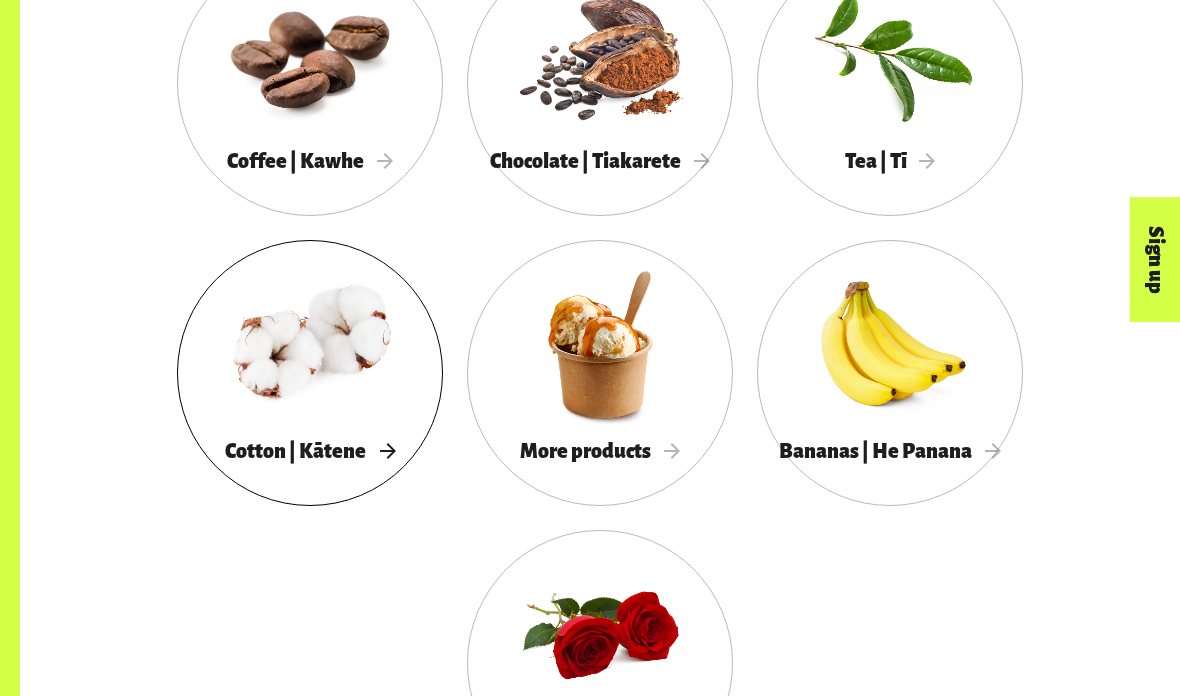 click at bounding box center (310, 344) 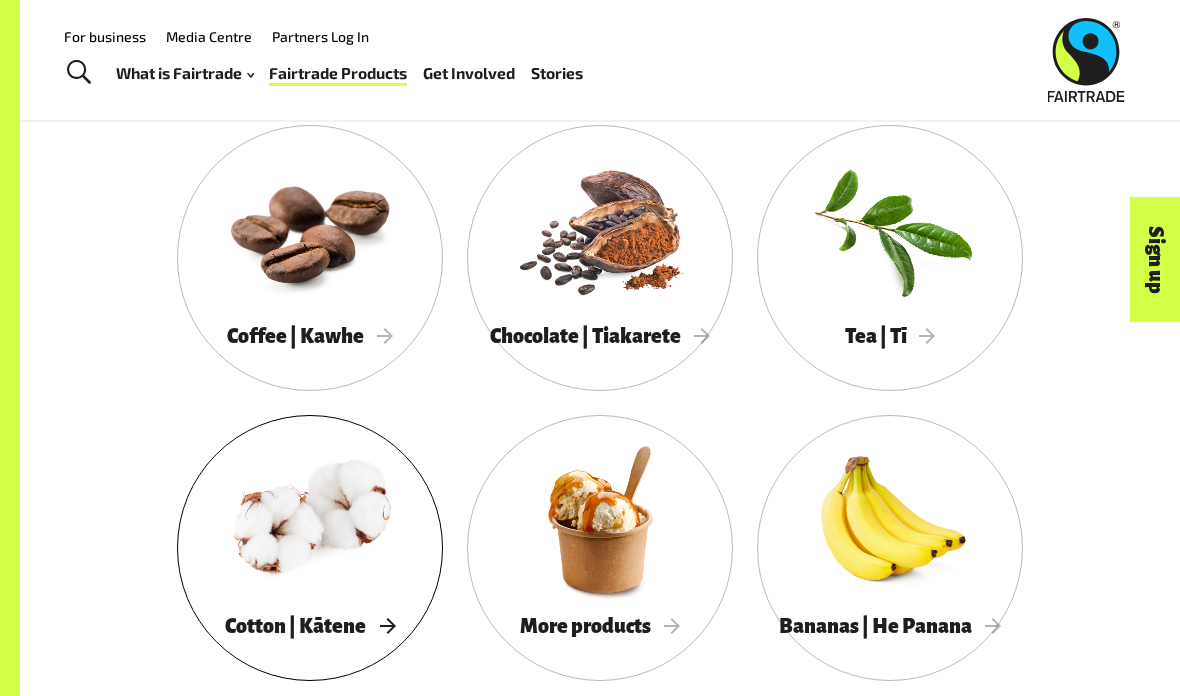 scroll, scrollTop: 1529, scrollLeft: 0, axis: vertical 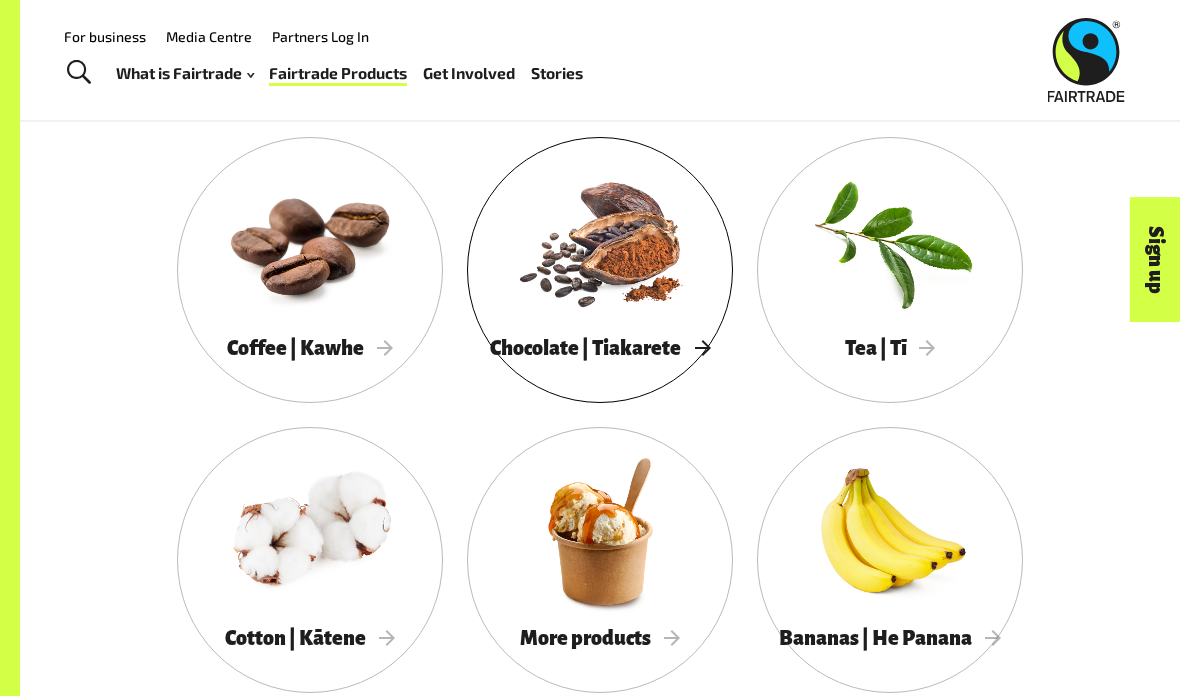 click at bounding box center [600, 241] 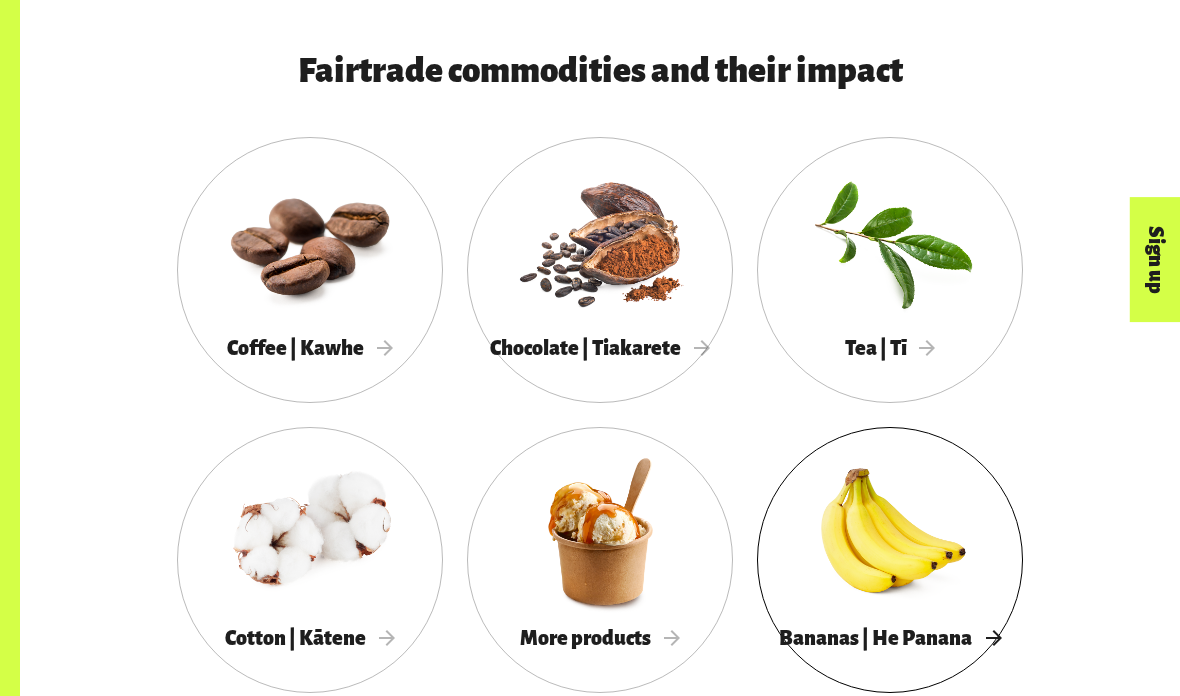 click at bounding box center [890, 531] 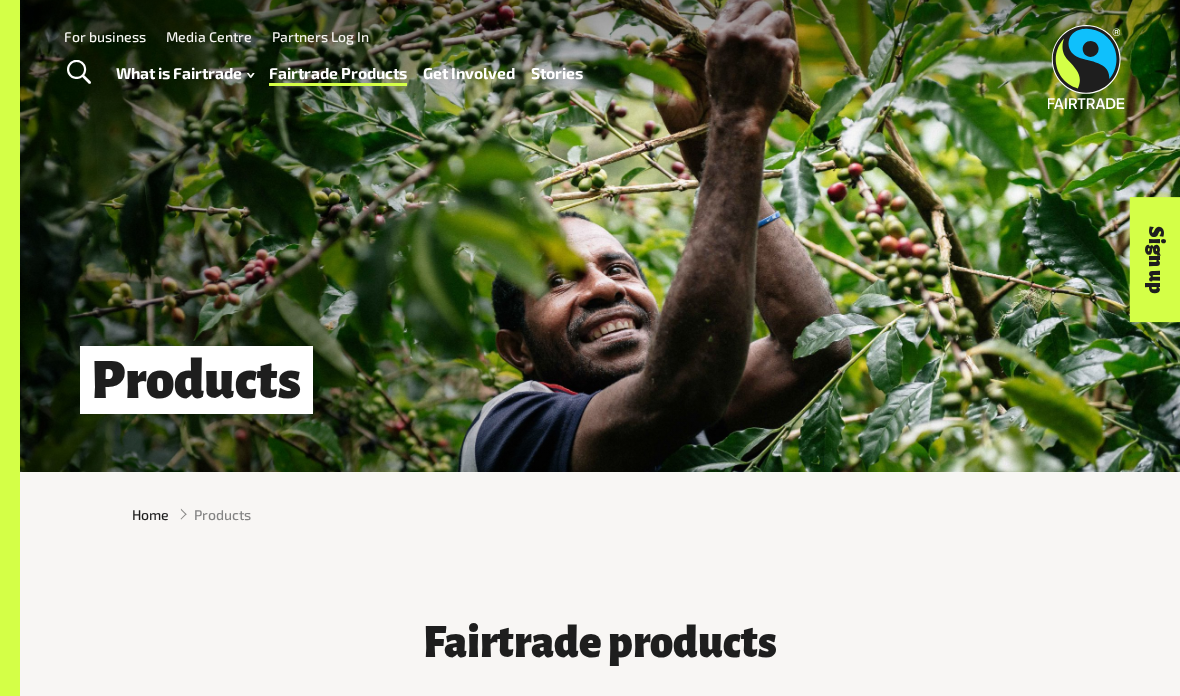 scroll, scrollTop: 1529, scrollLeft: 0, axis: vertical 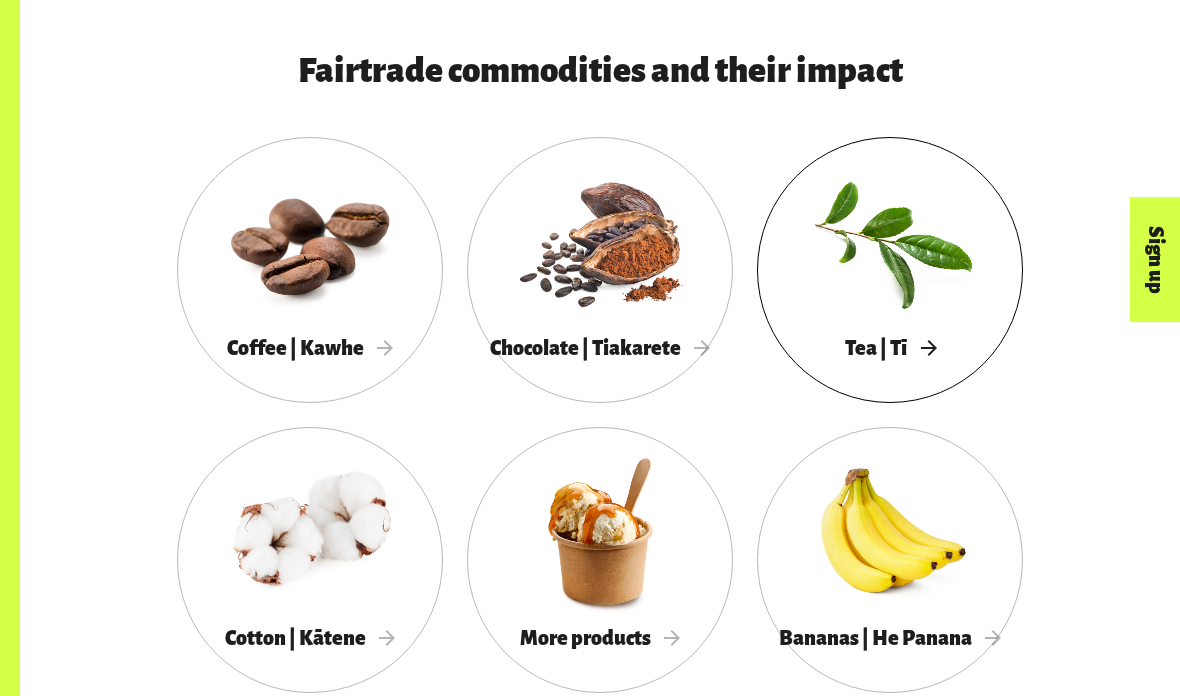 click at bounding box center [890, 241] 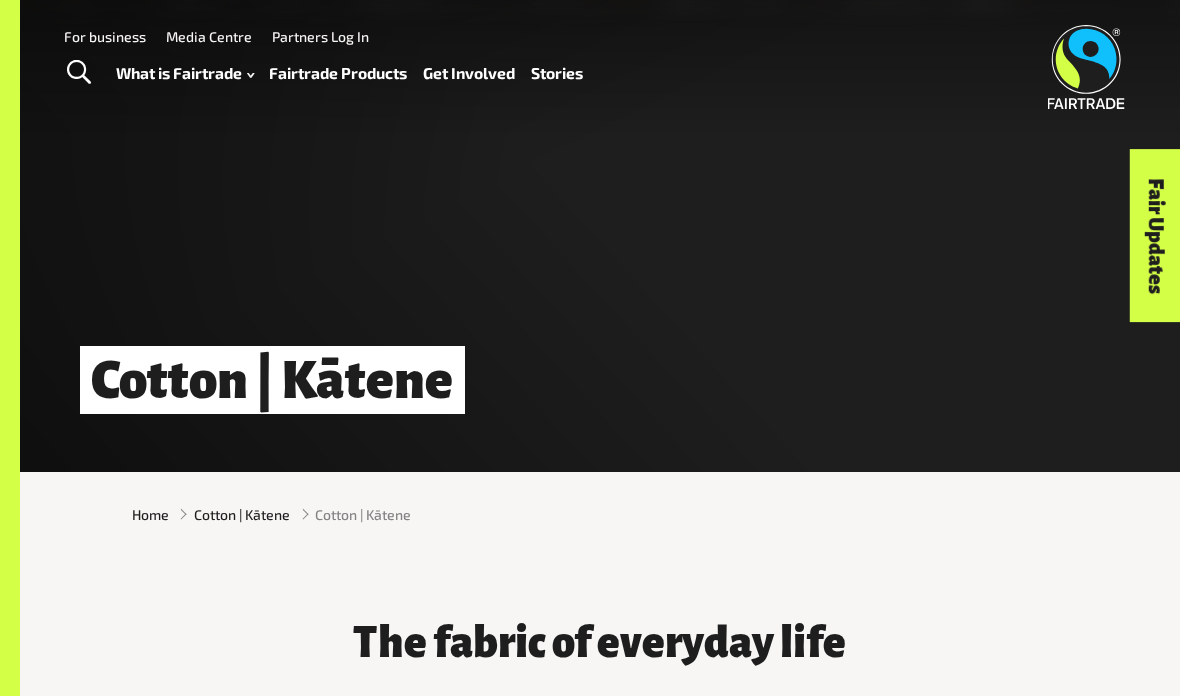 scroll, scrollTop: 0, scrollLeft: 0, axis: both 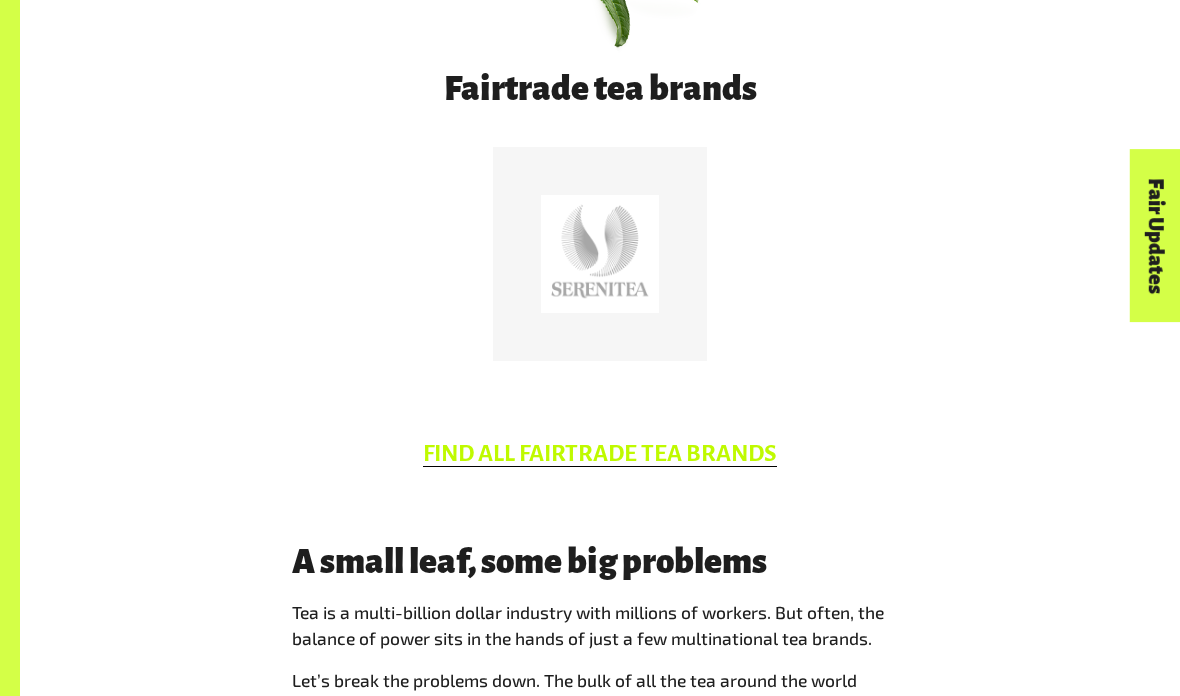 click on "FIND ALL FAIRTRADE TEA BRANDS" at bounding box center (600, 454) 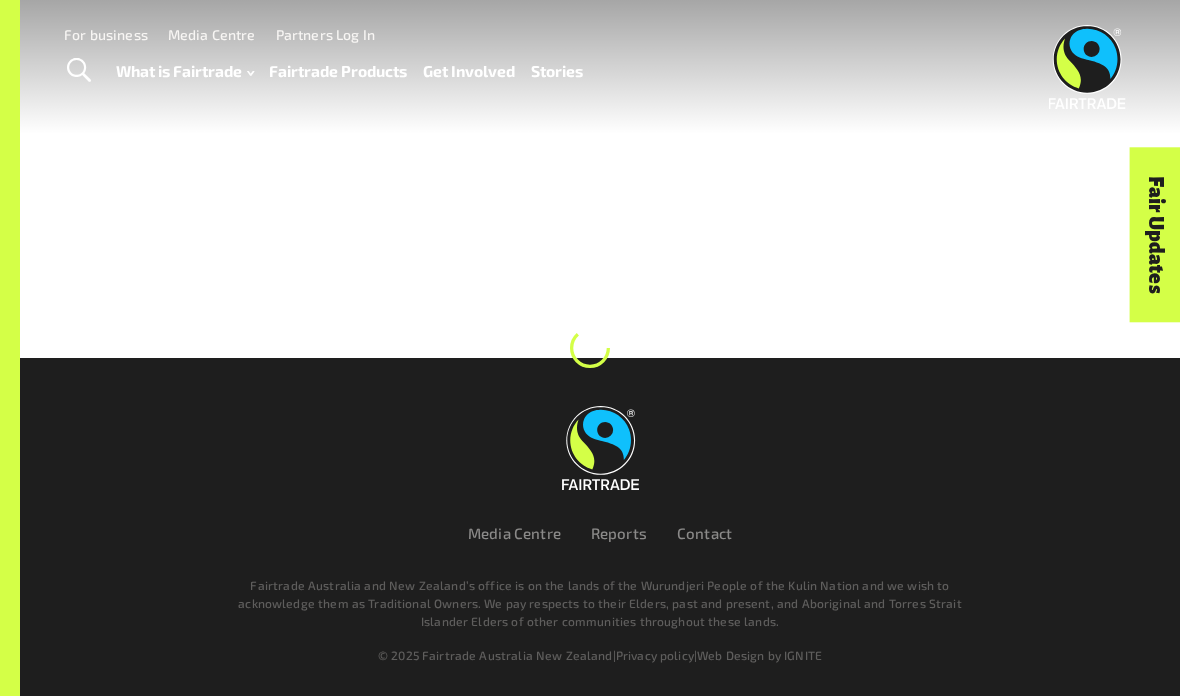 scroll, scrollTop: 0, scrollLeft: 0, axis: both 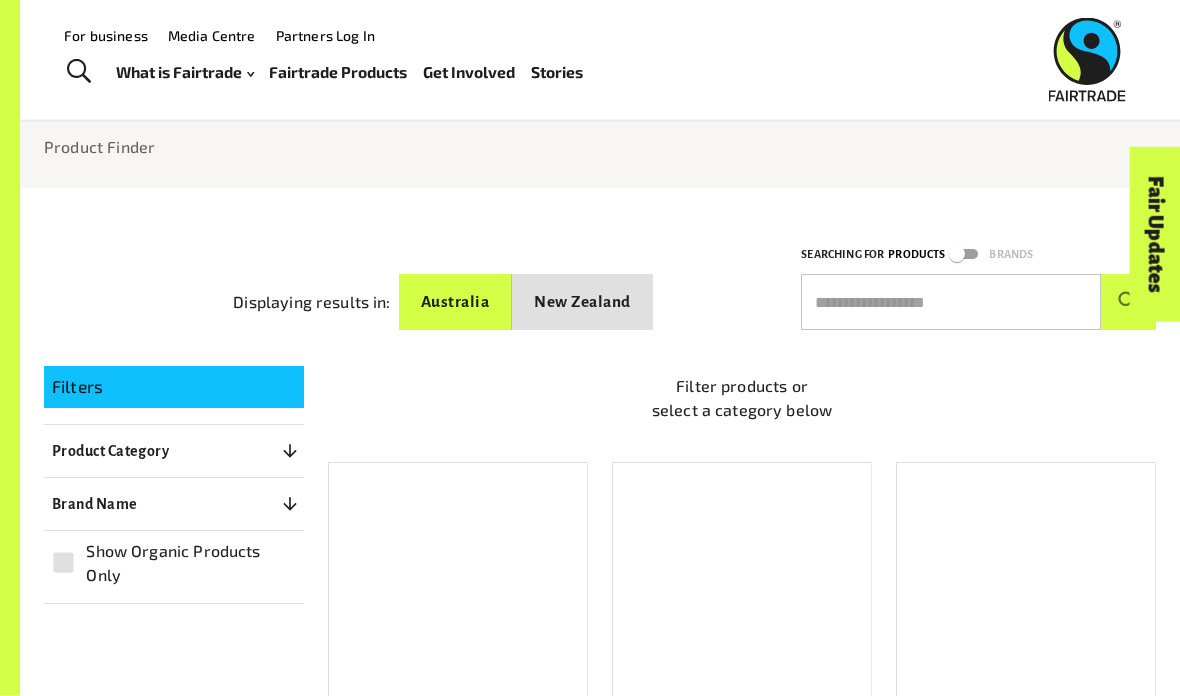 click 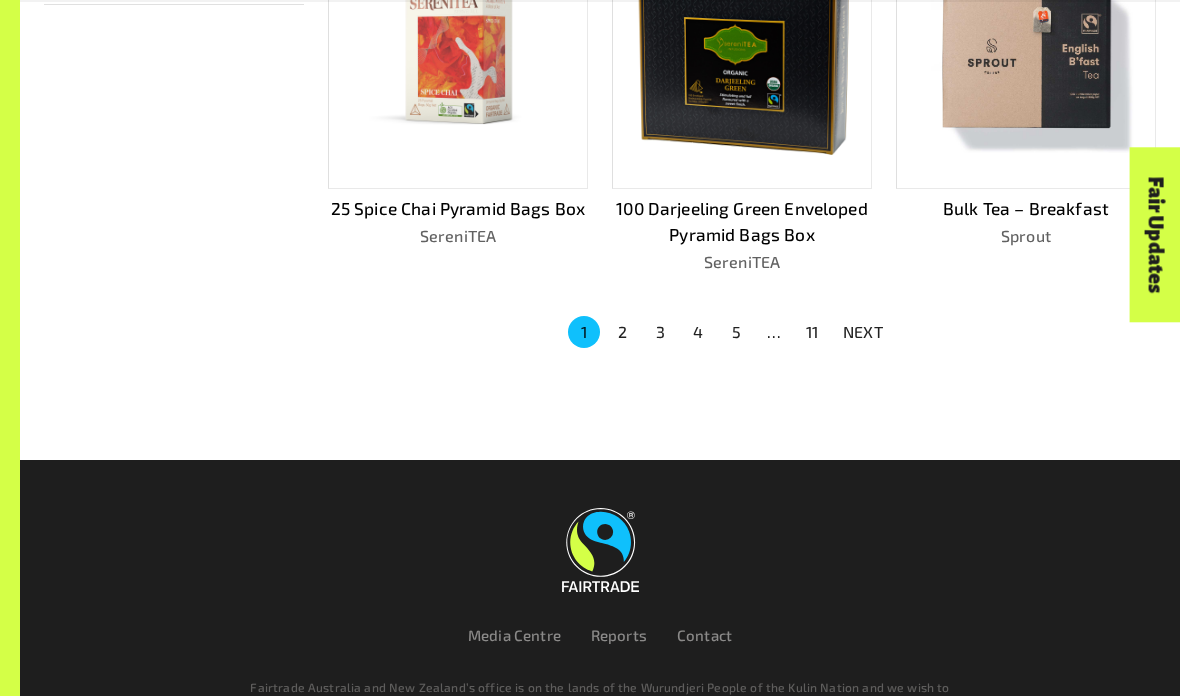 scroll, scrollTop: 1355, scrollLeft: 0, axis: vertical 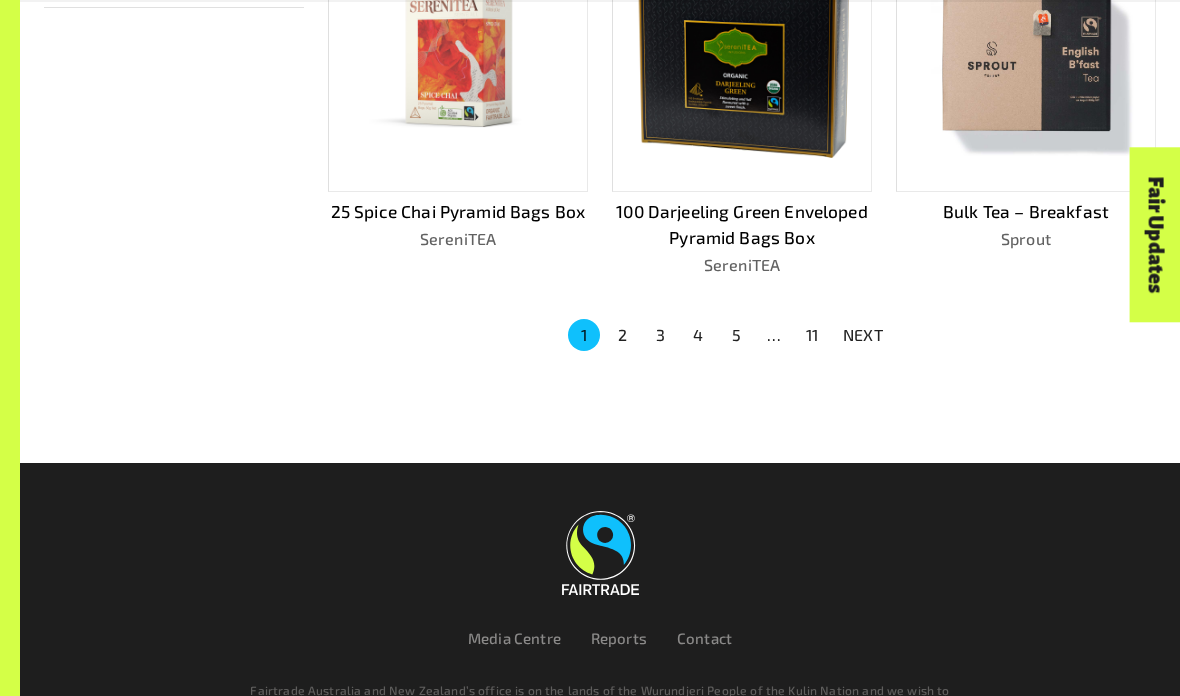 click on "2" at bounding box center (622, 335) 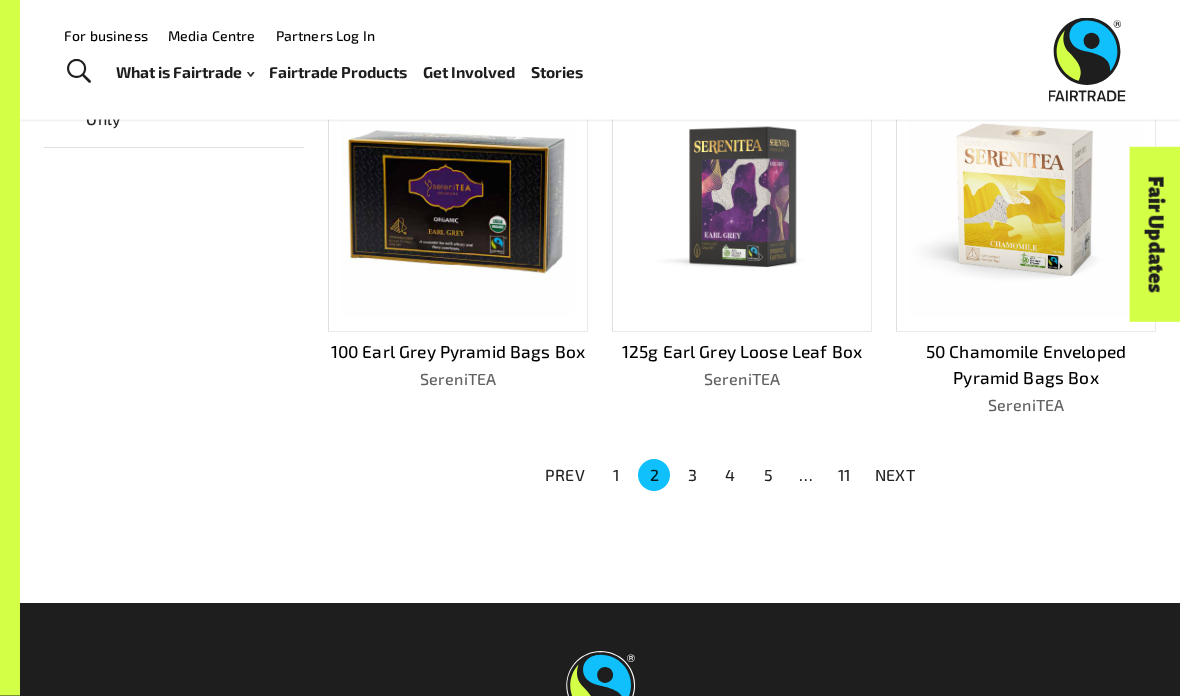 scroll, scrollTop: 1215, scrollLeft: 0, axis: vertical 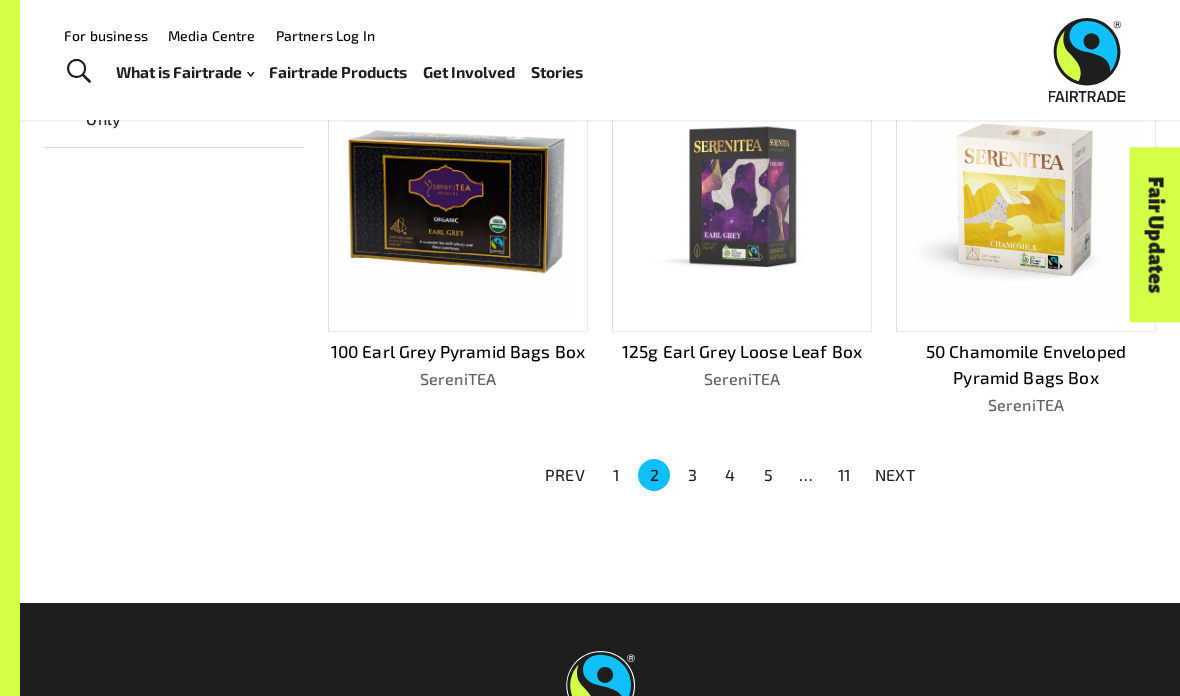 click on "3" at bounding box center [692, 475] 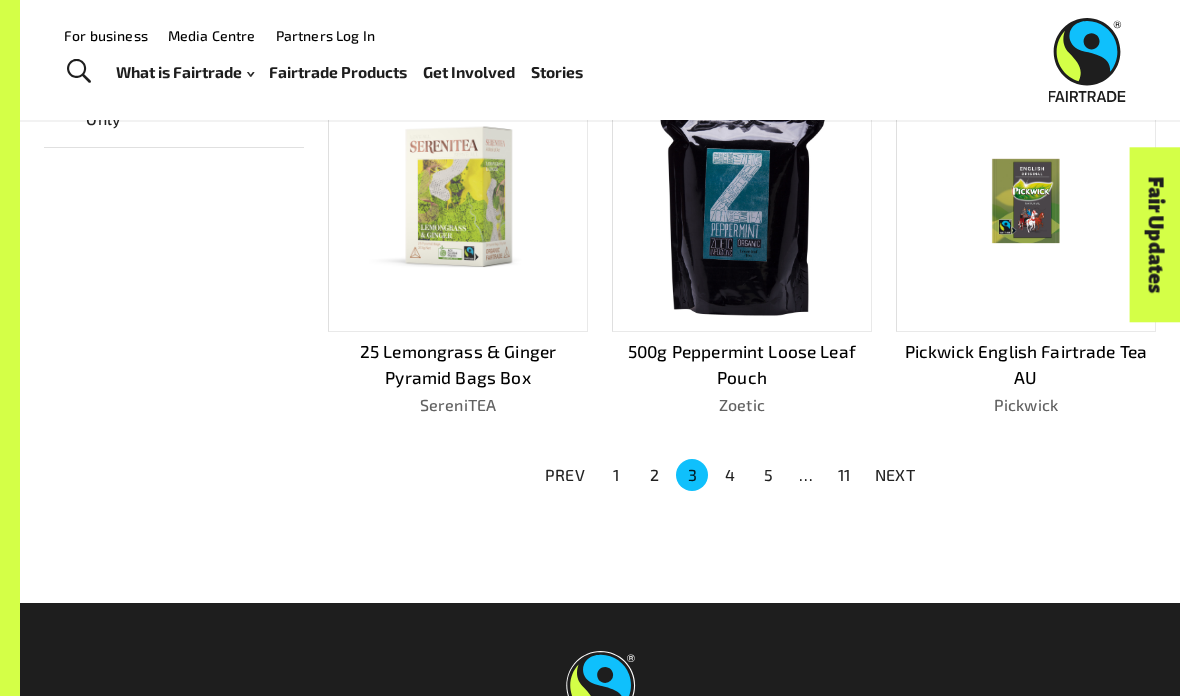 click on "4" at bounding box center [730, 475] 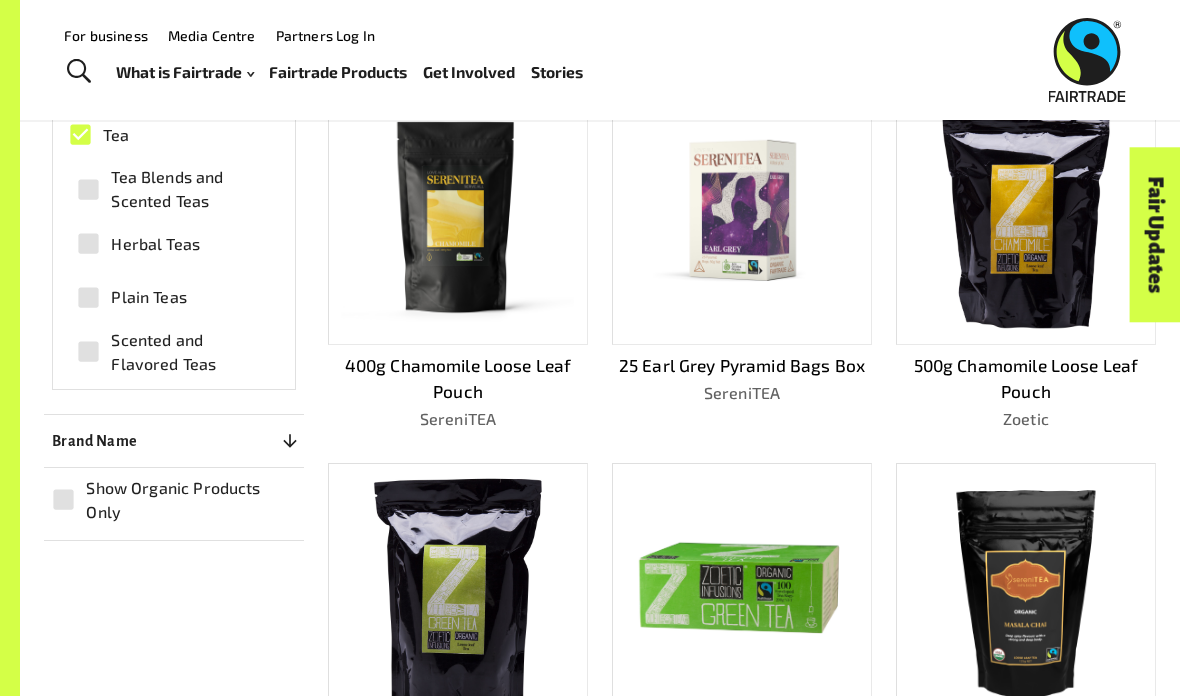 scroll, scrollTop: 809, scrollLeft: 0, axis: vertical 